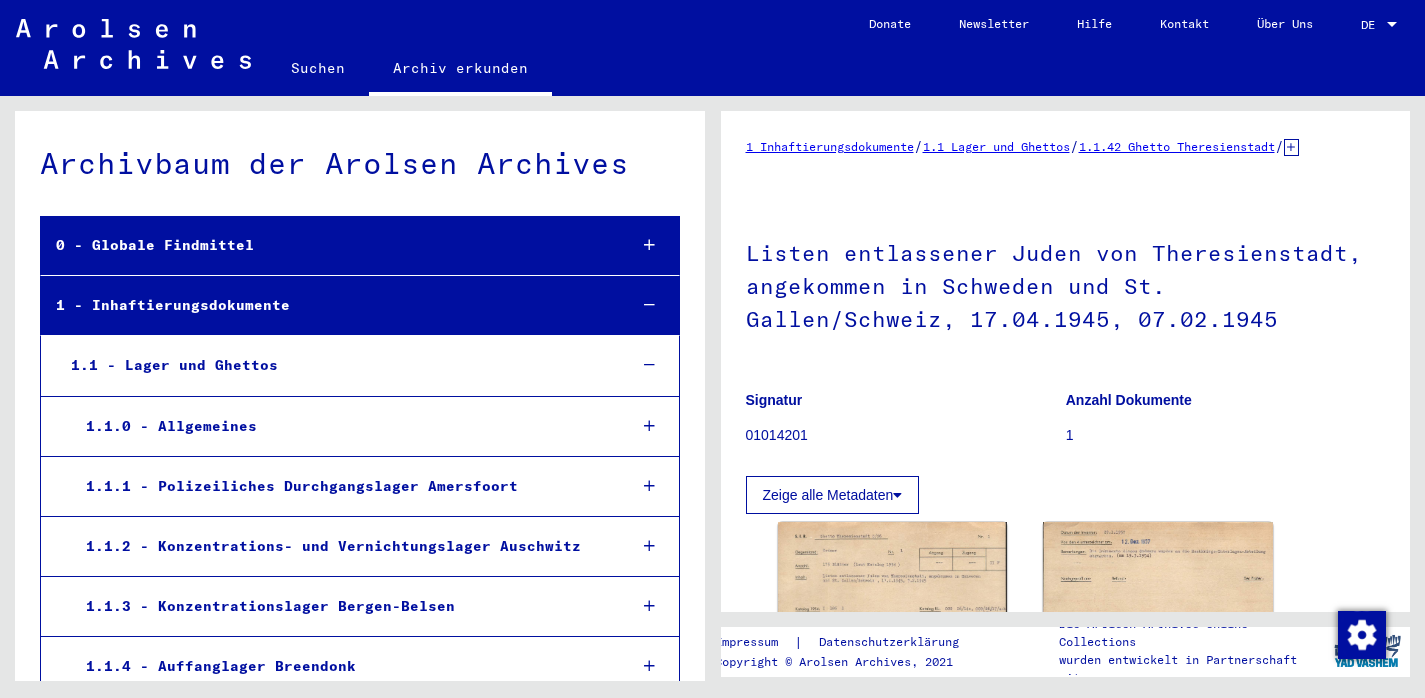 scroll, scrollTop: 0, scrollLeft: 0, axis: both 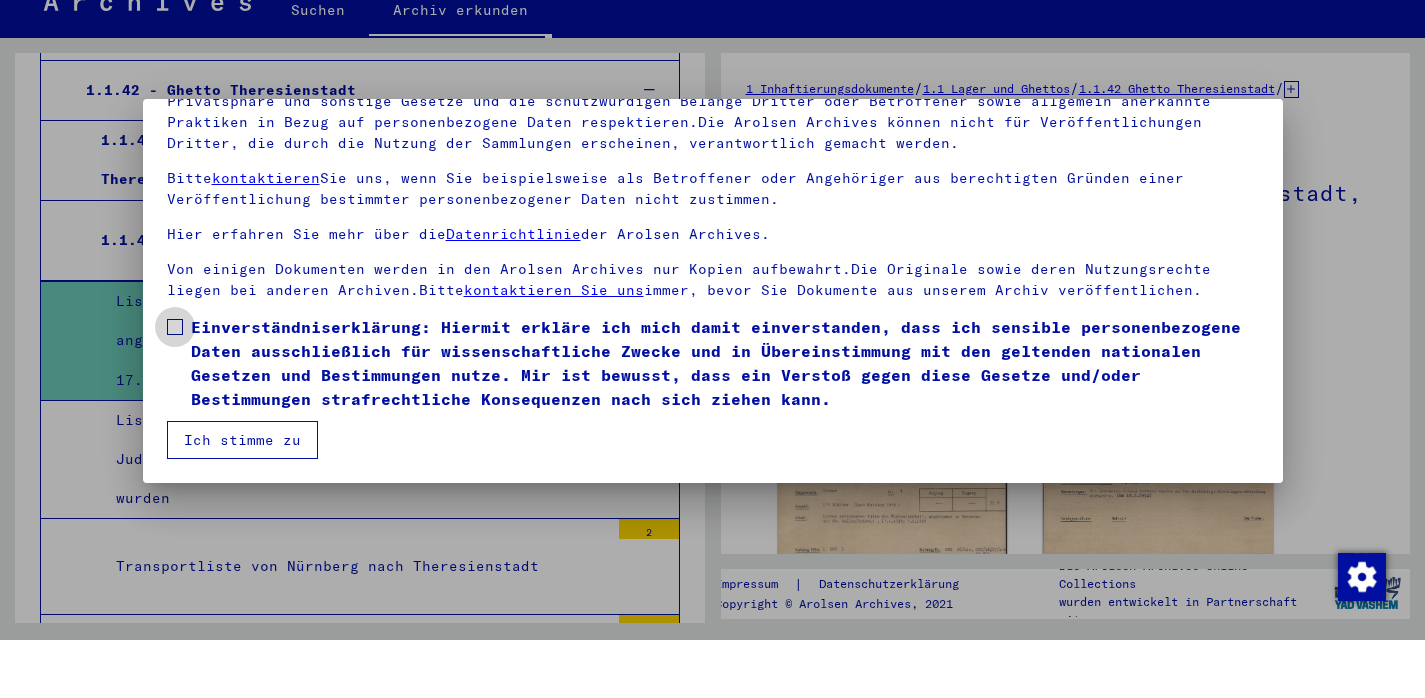 click at bounding box center (175, 385) 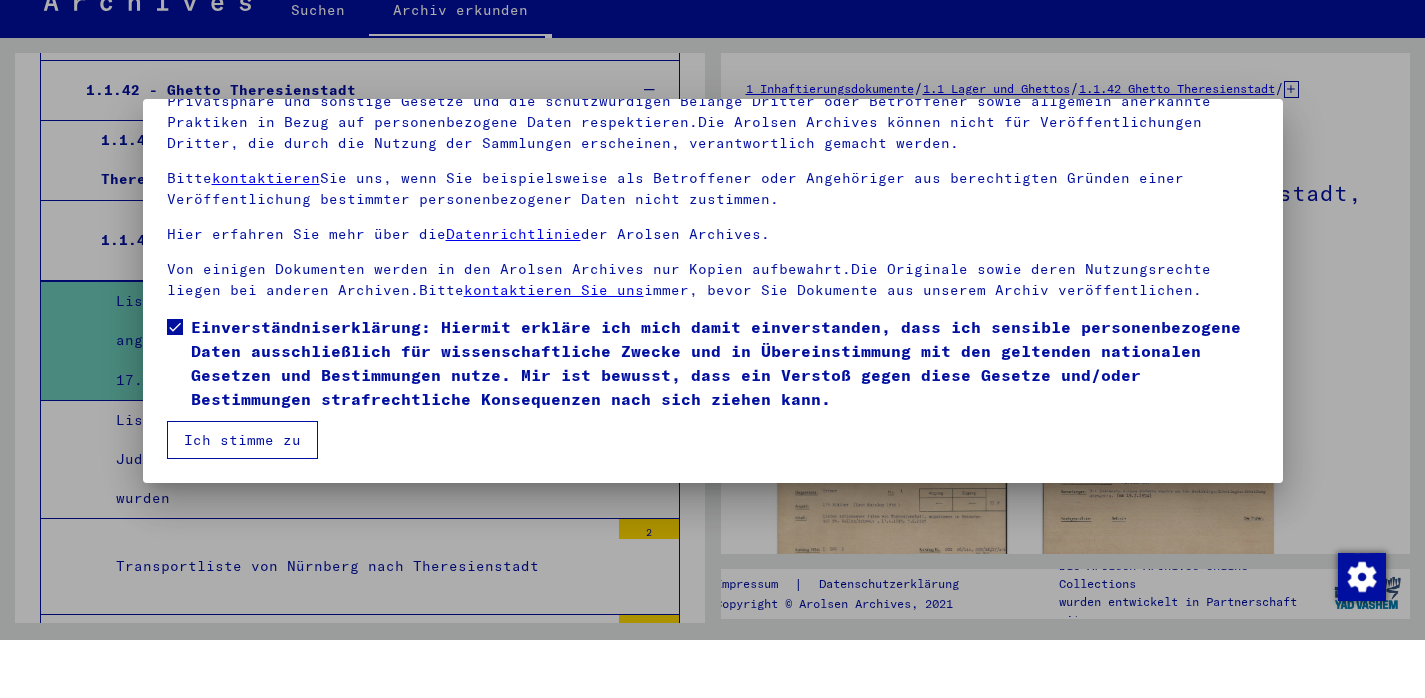click on "Ich stimme zu" at bounding box center [242, 498] 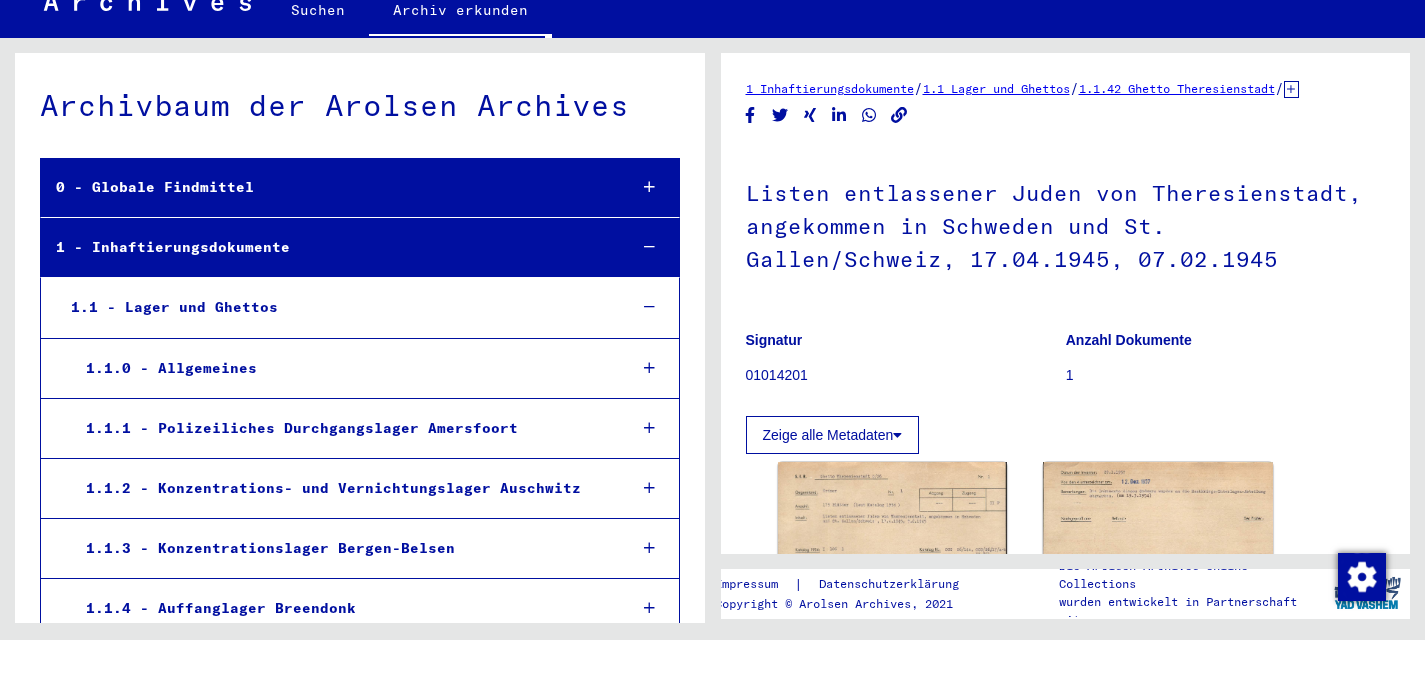 scroll, scrollTop: 0, scrollLeft: 0, axis: both 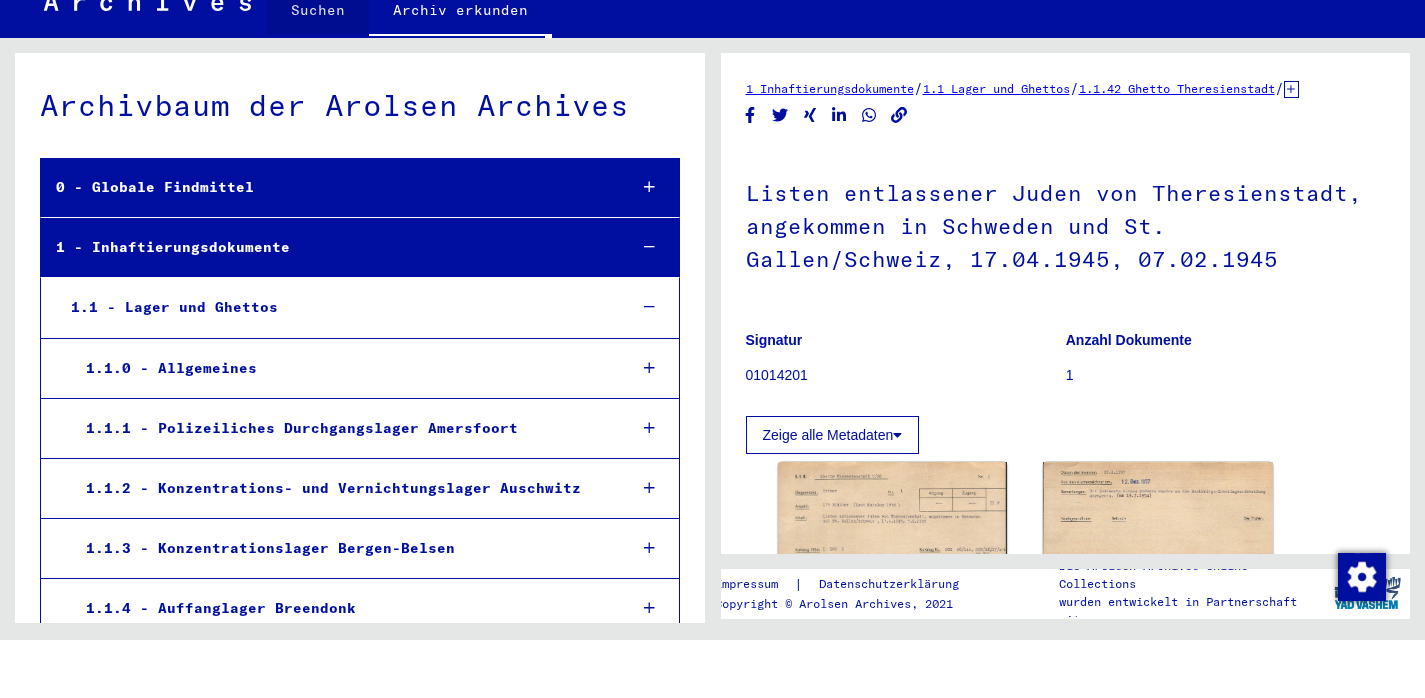click on "Suchen" 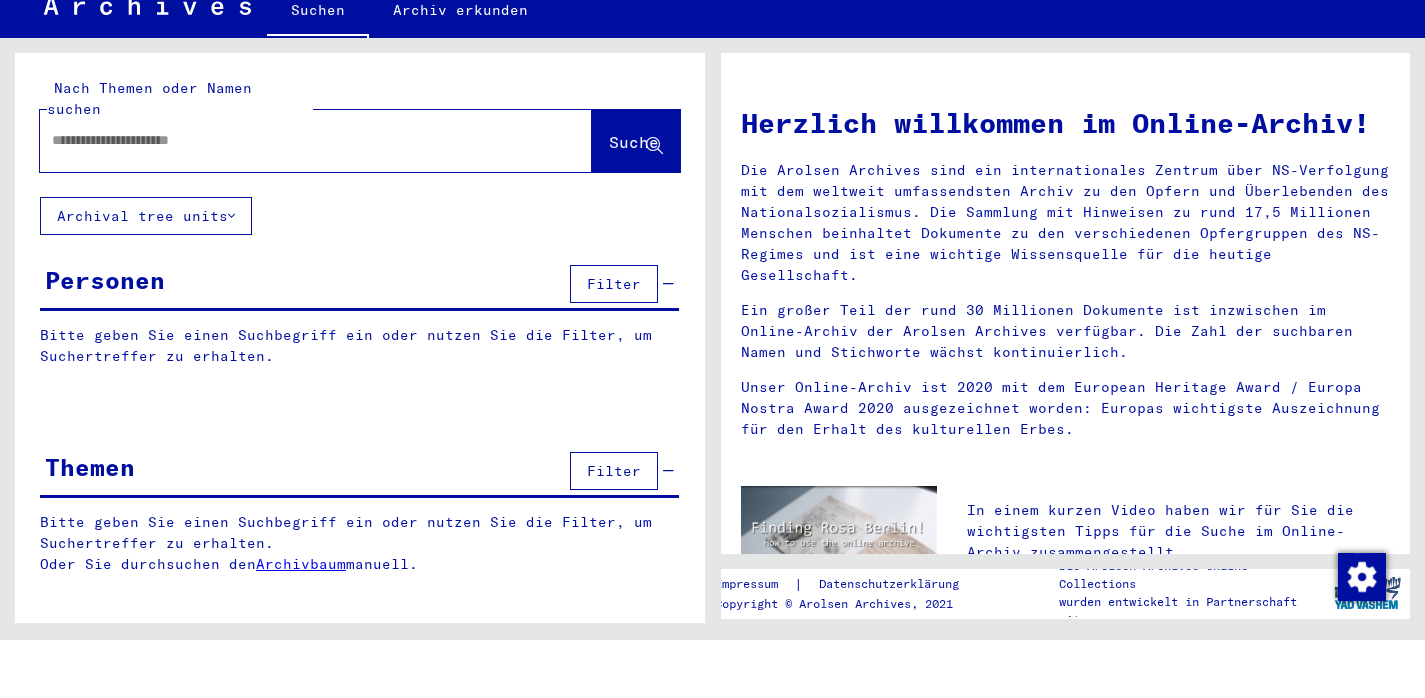 click at bounding box center [292, 198] 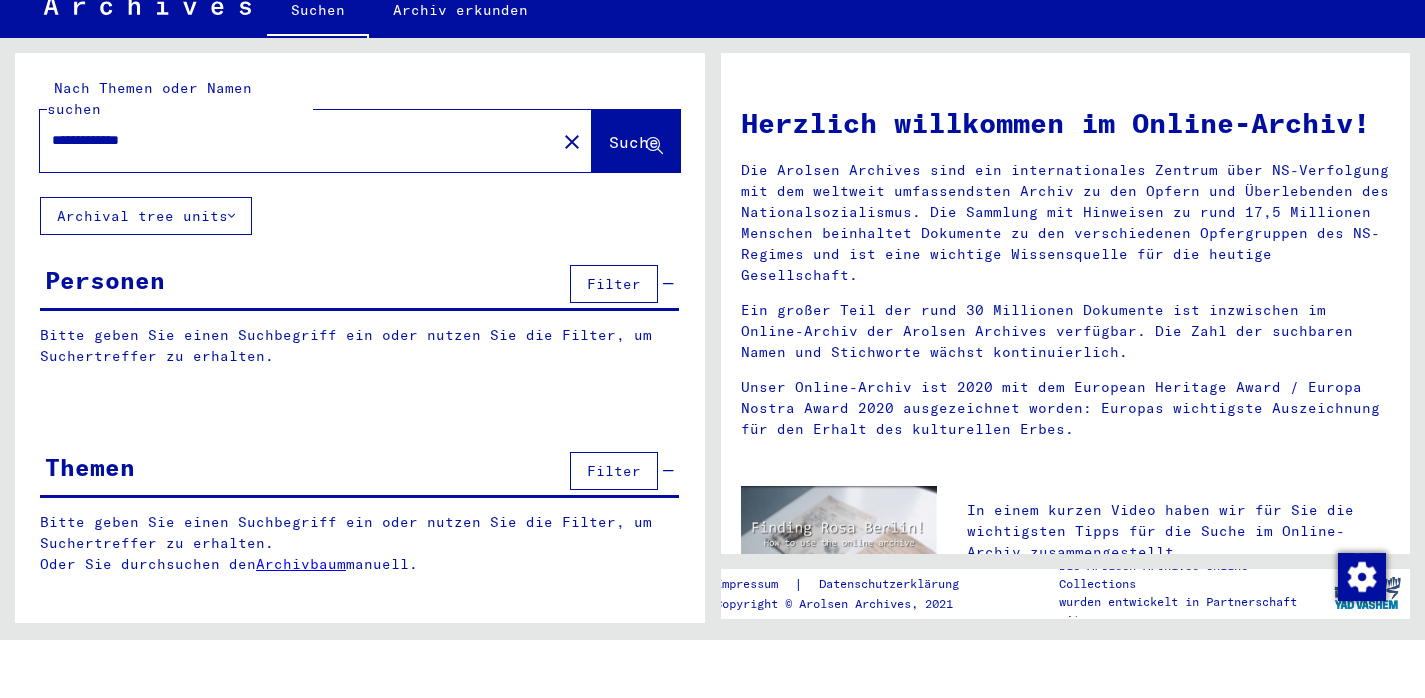 type on "**********" 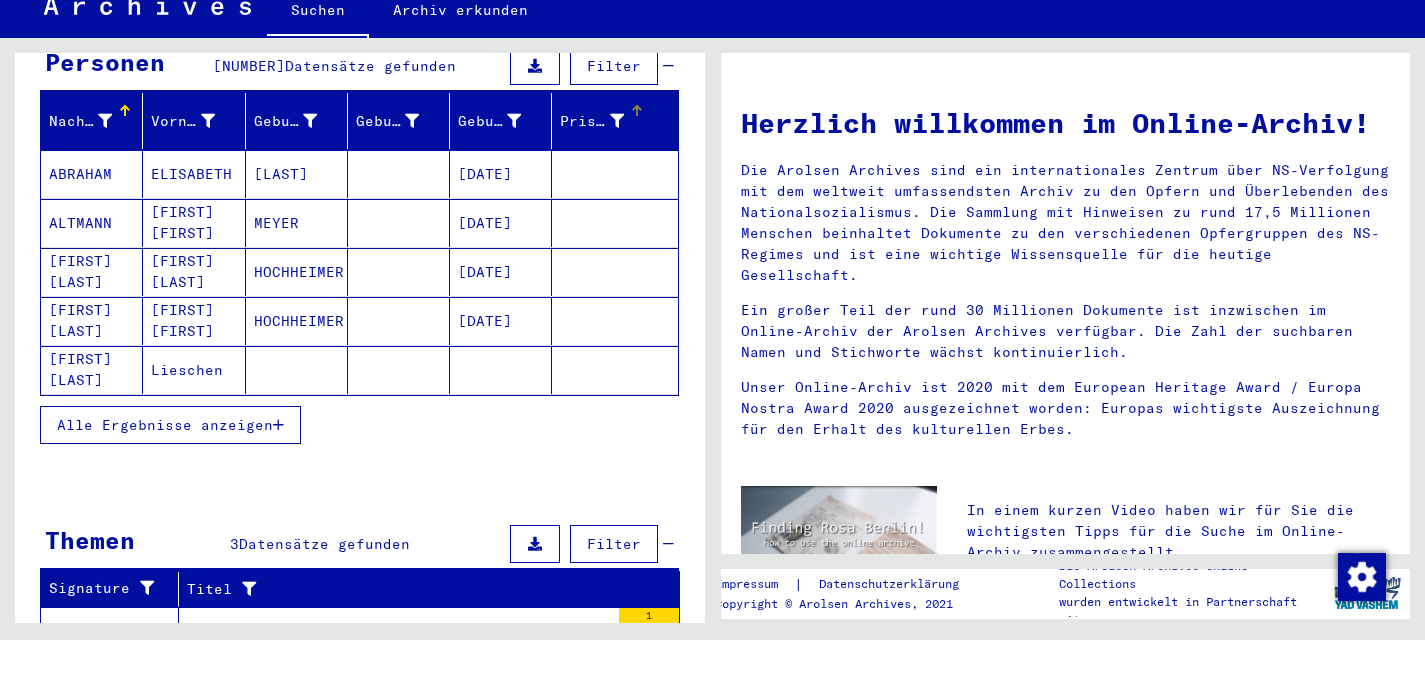 scroll, scrollTop: 218, scrollLeft: 0, axis: vertical 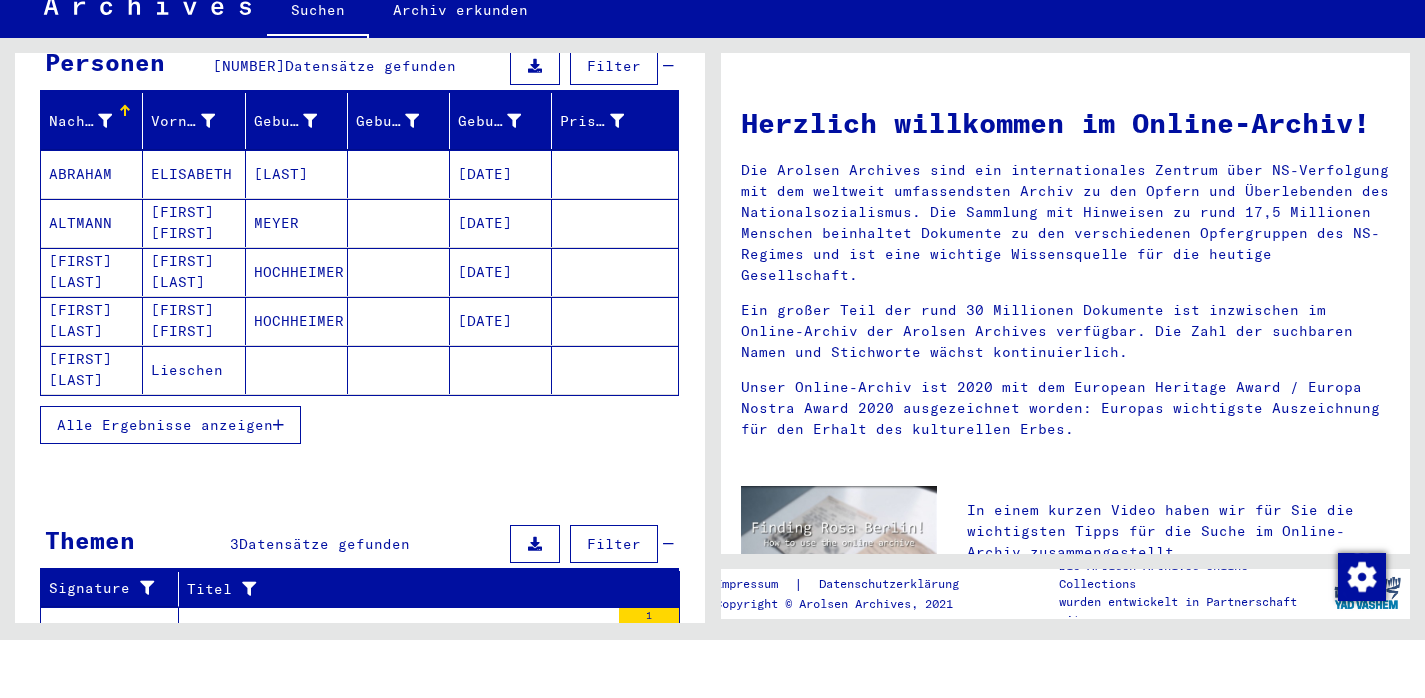 click at bounding box center [278, 483] 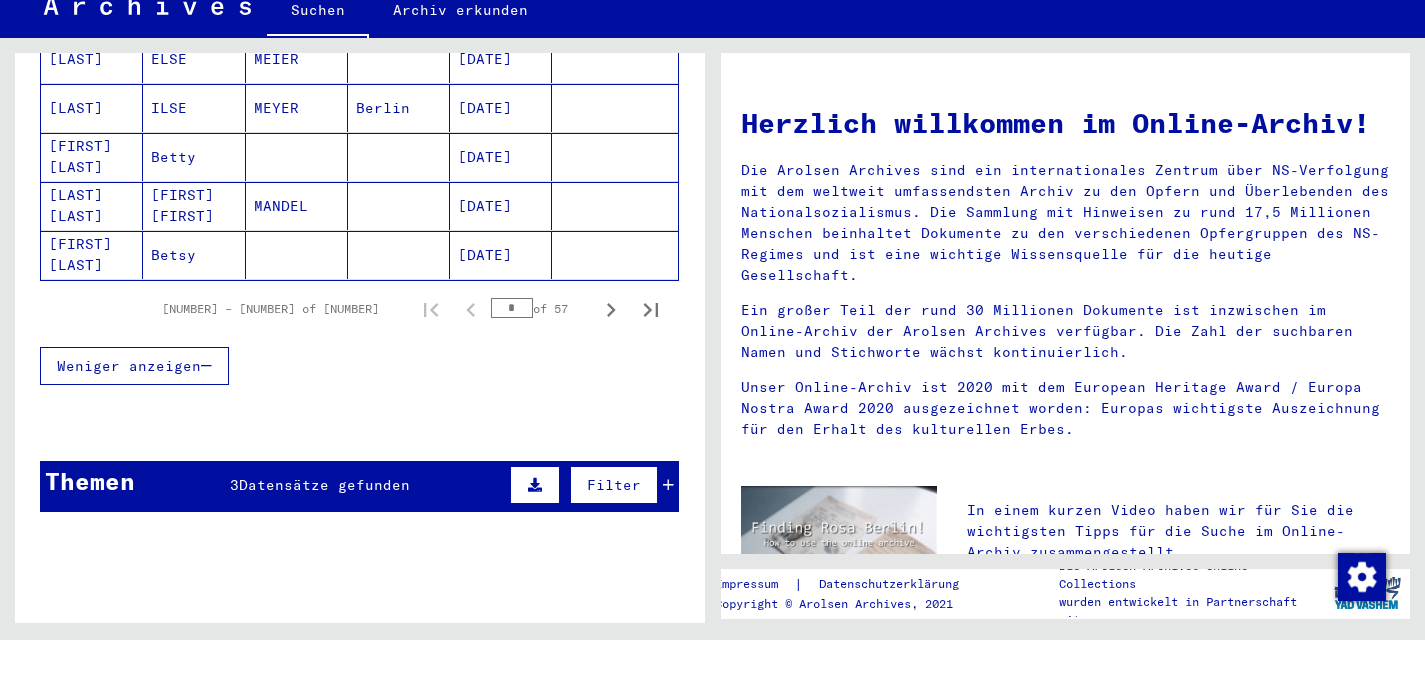 scroll, scrollTop: 1314, scrollLeft: 0, axis: vertical 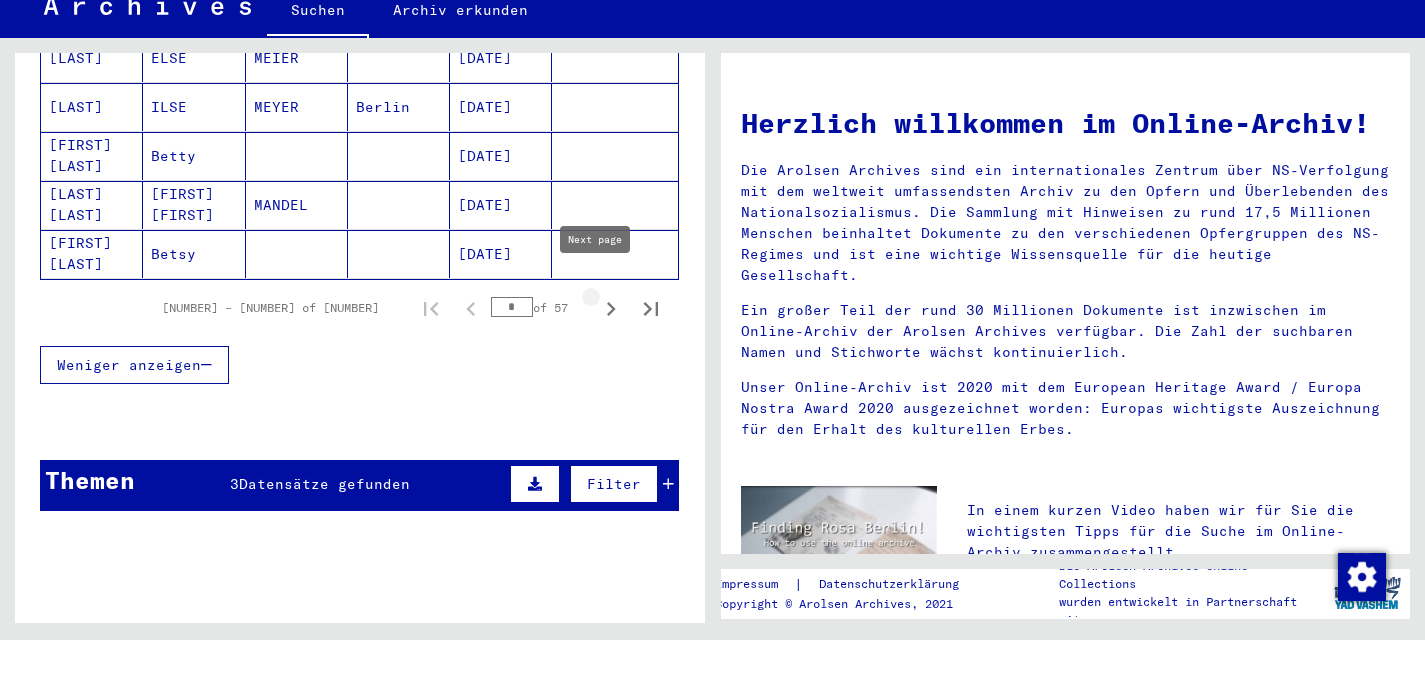 click 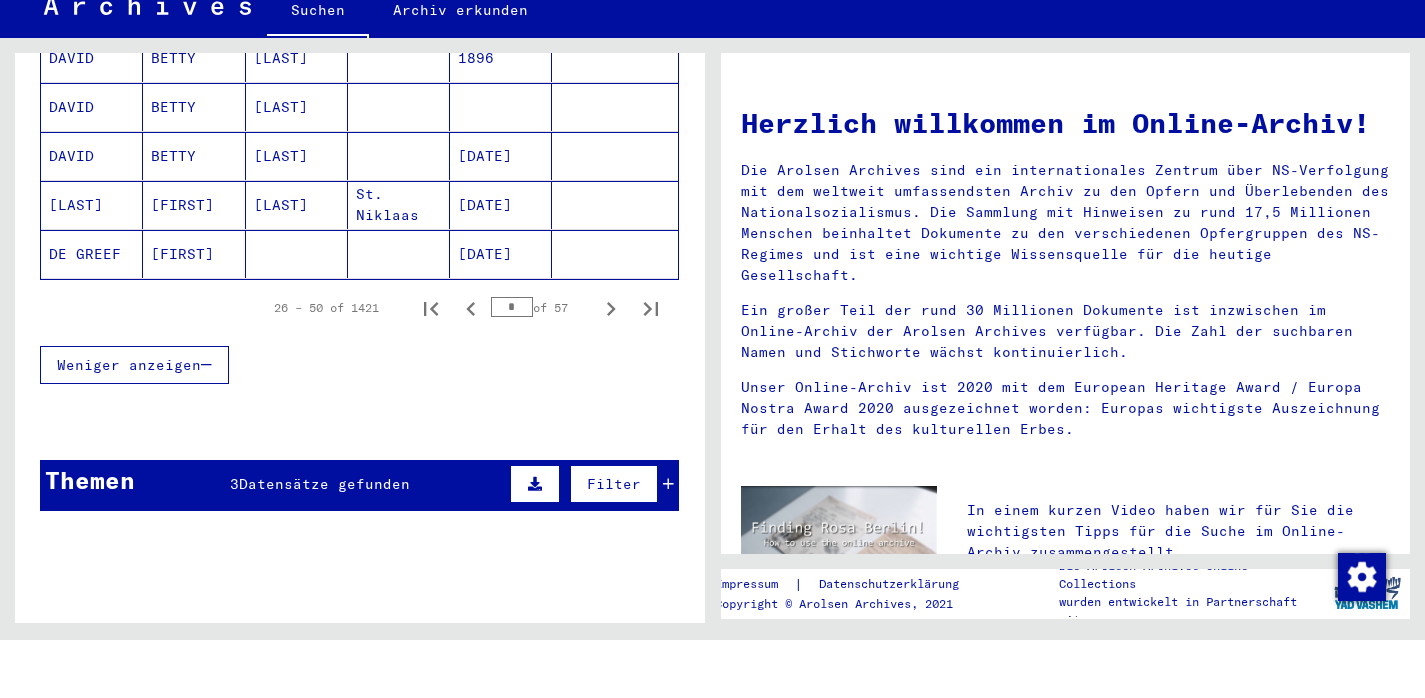 click 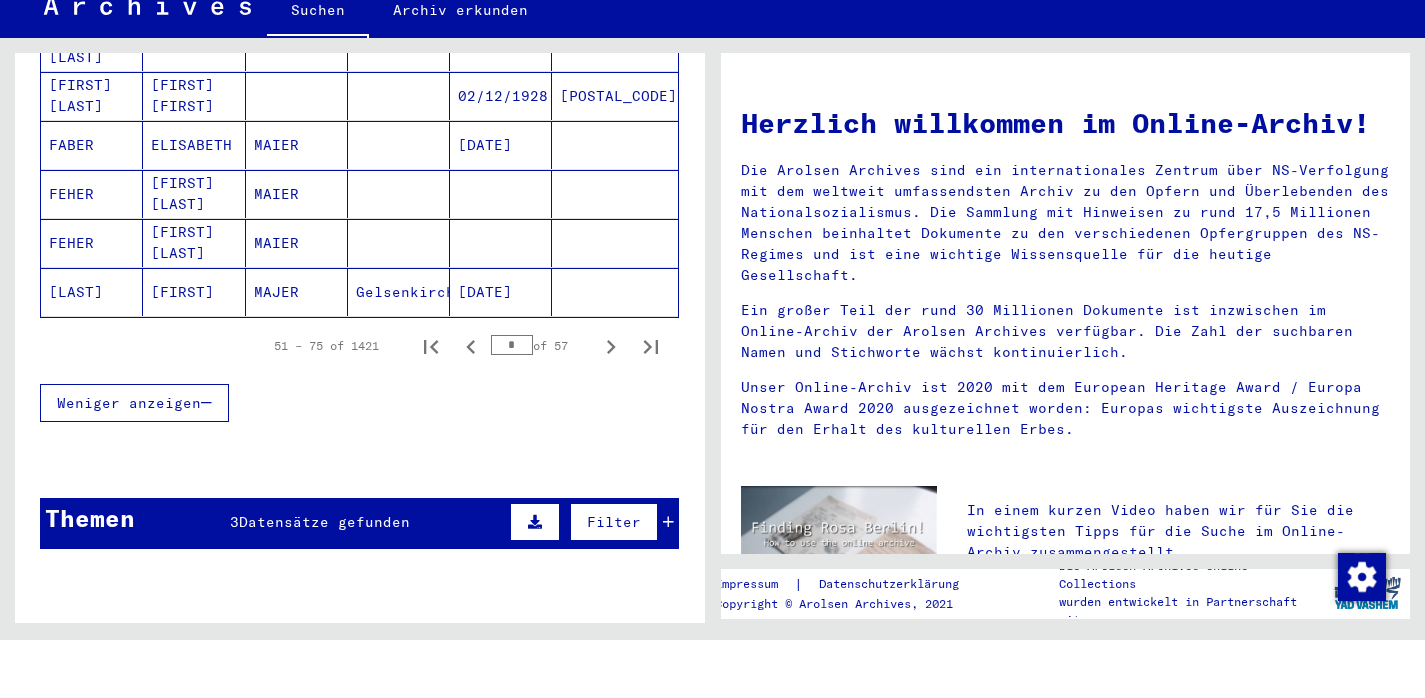 scroll, scrollTop: 1282, scrollLeft: 0, axis: vertical 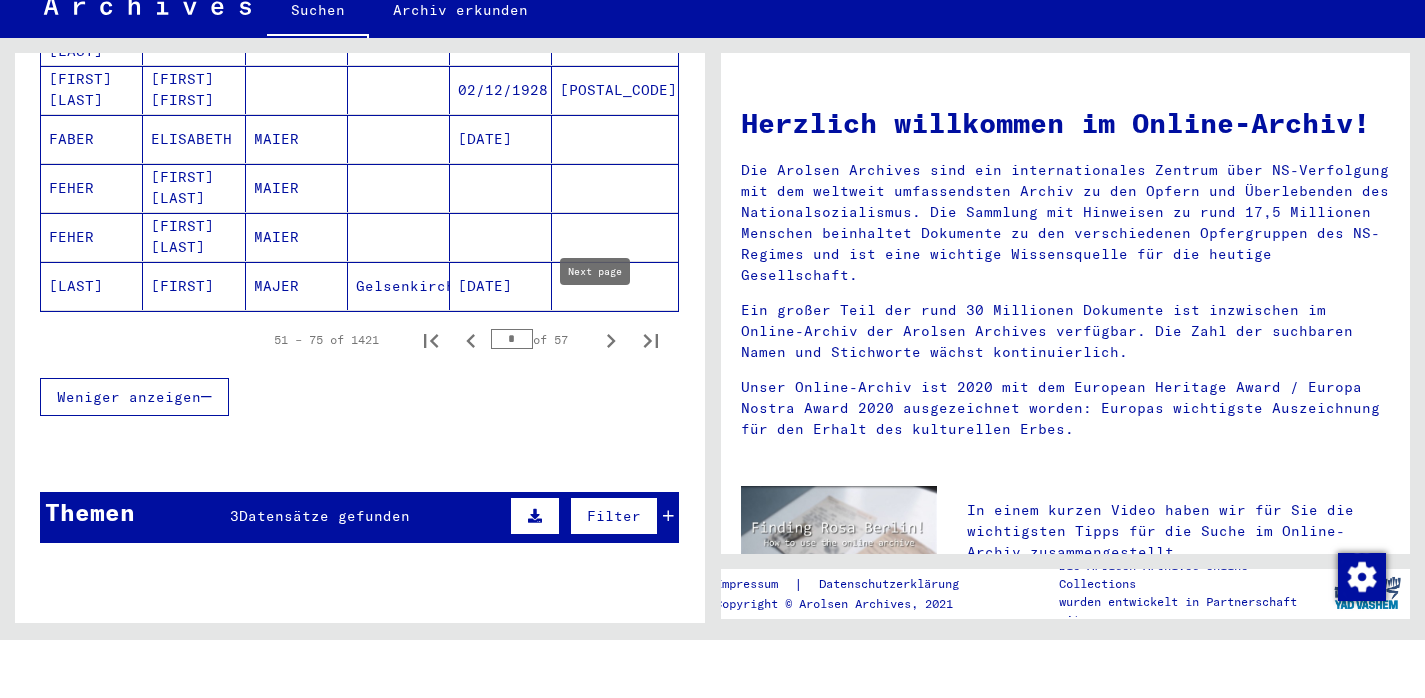 click 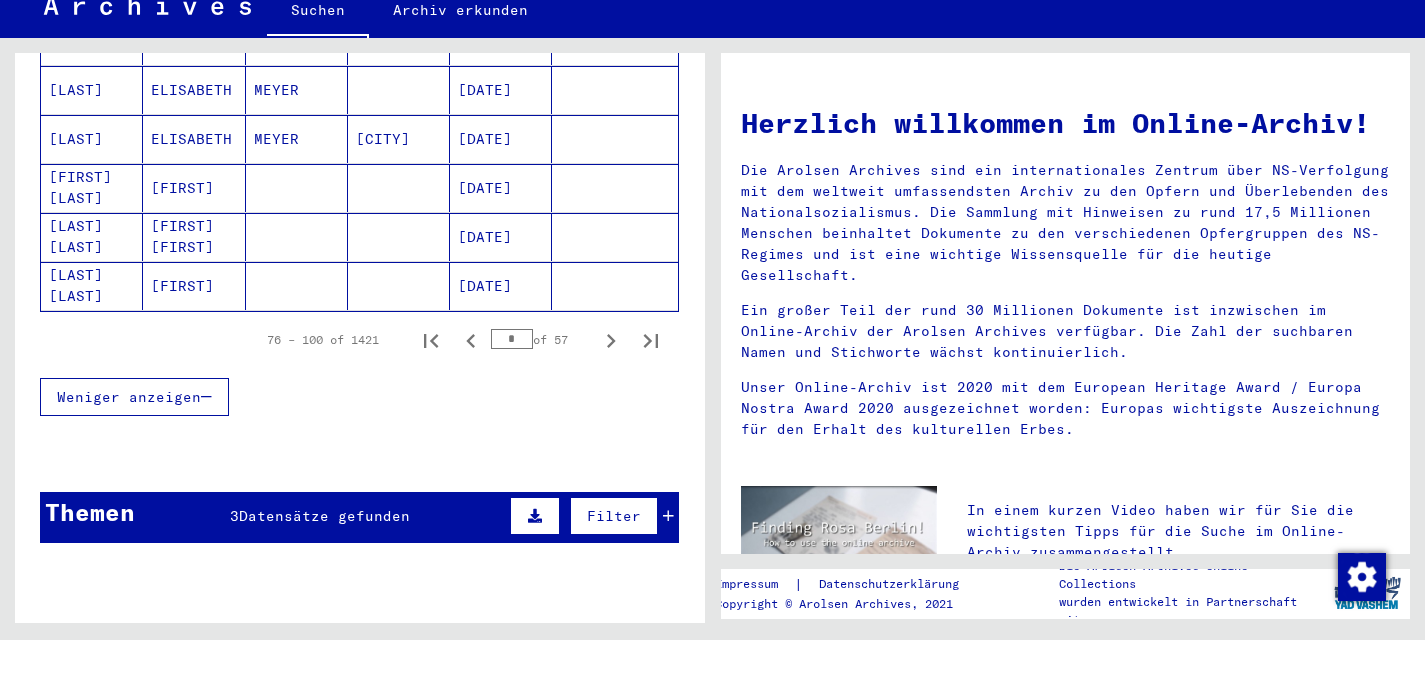 click 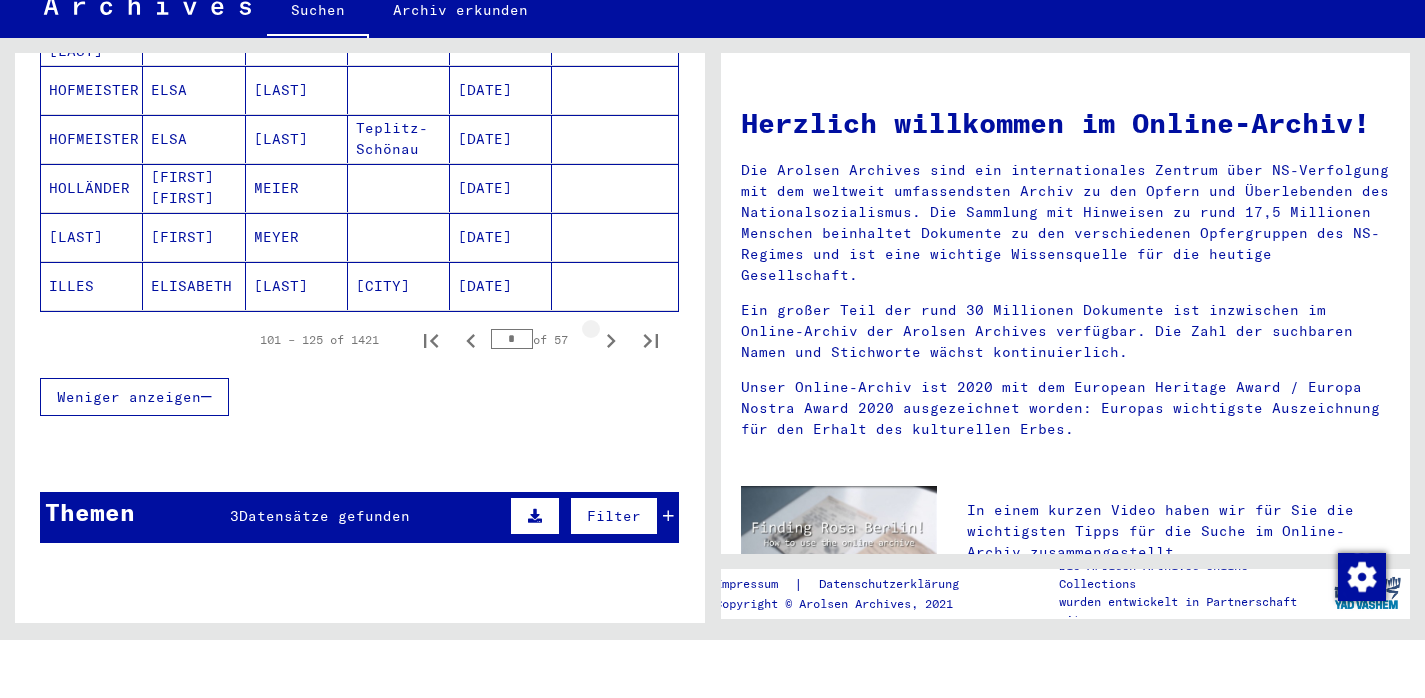 click 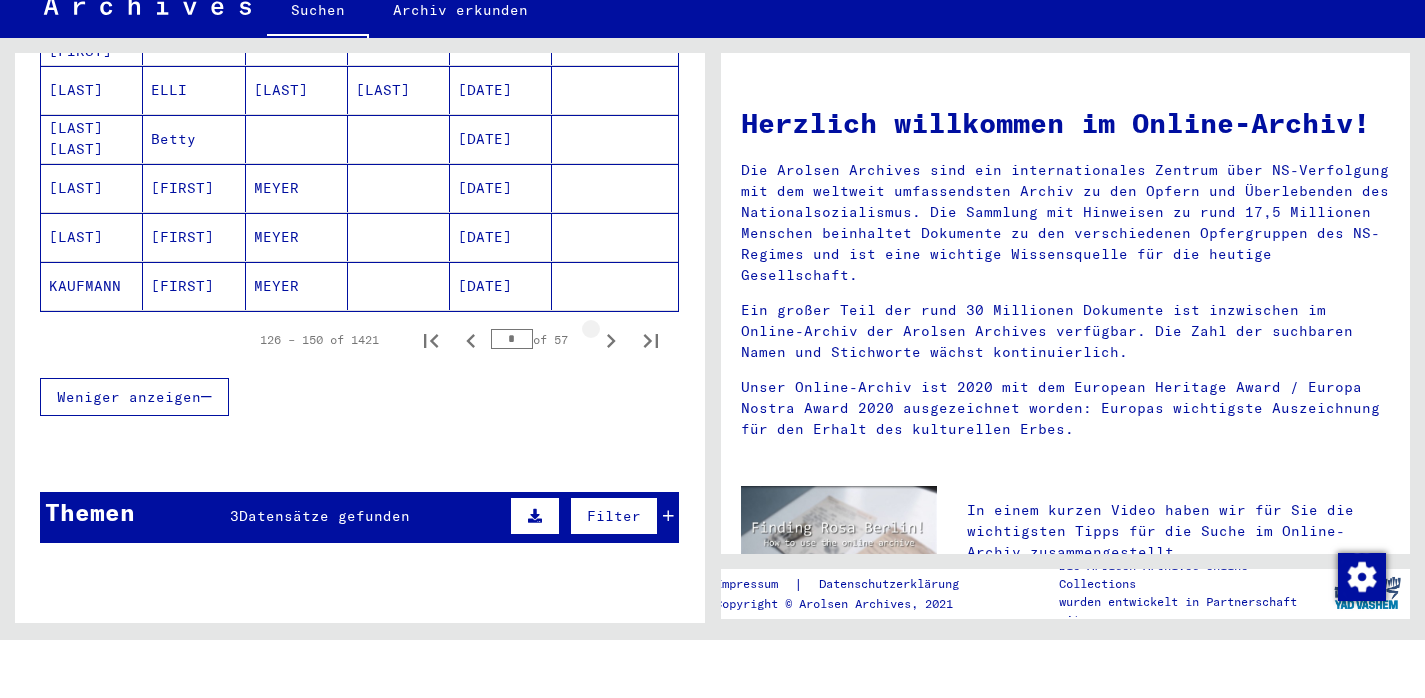 click 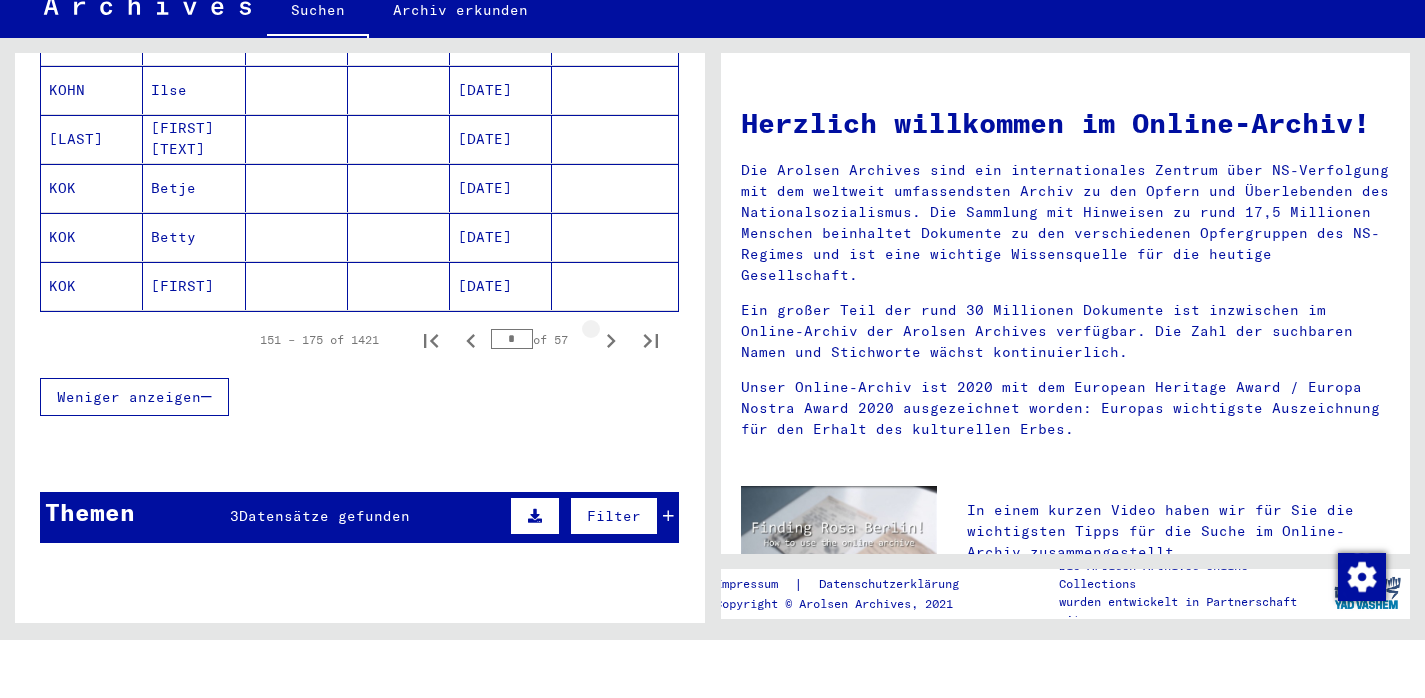 click 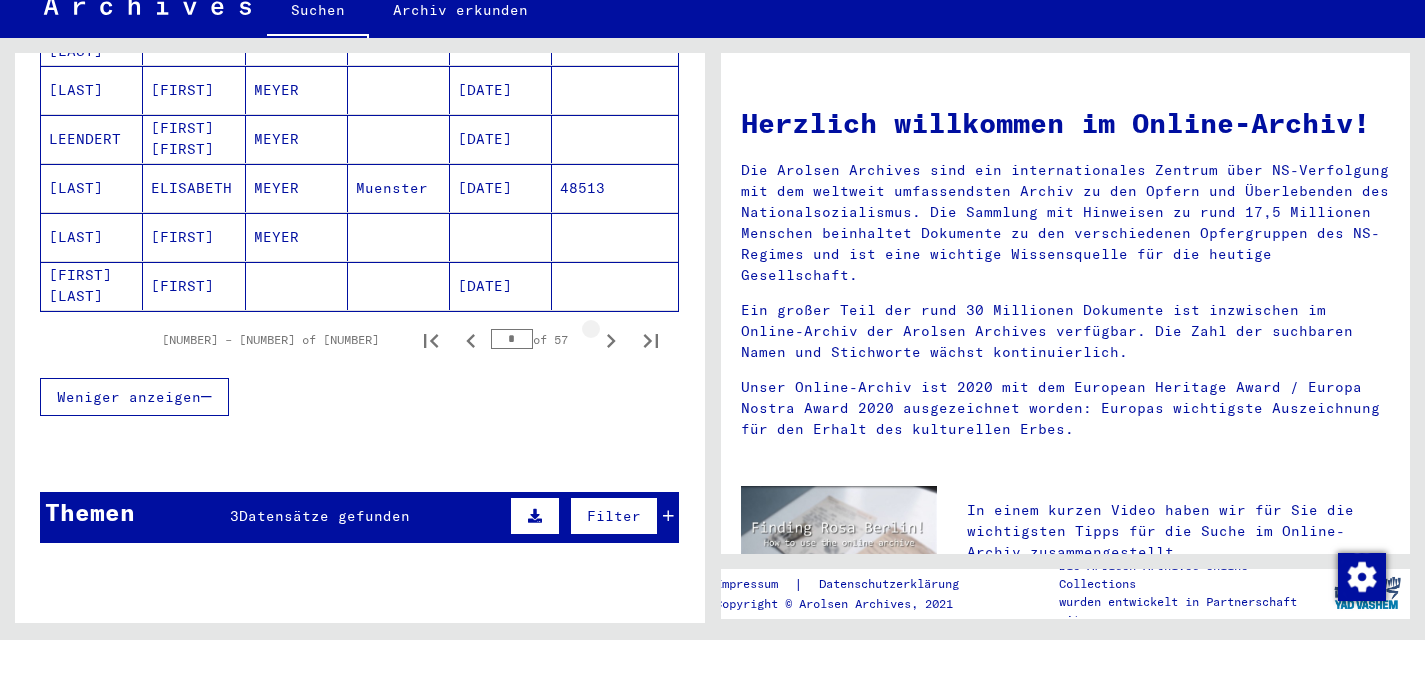 click 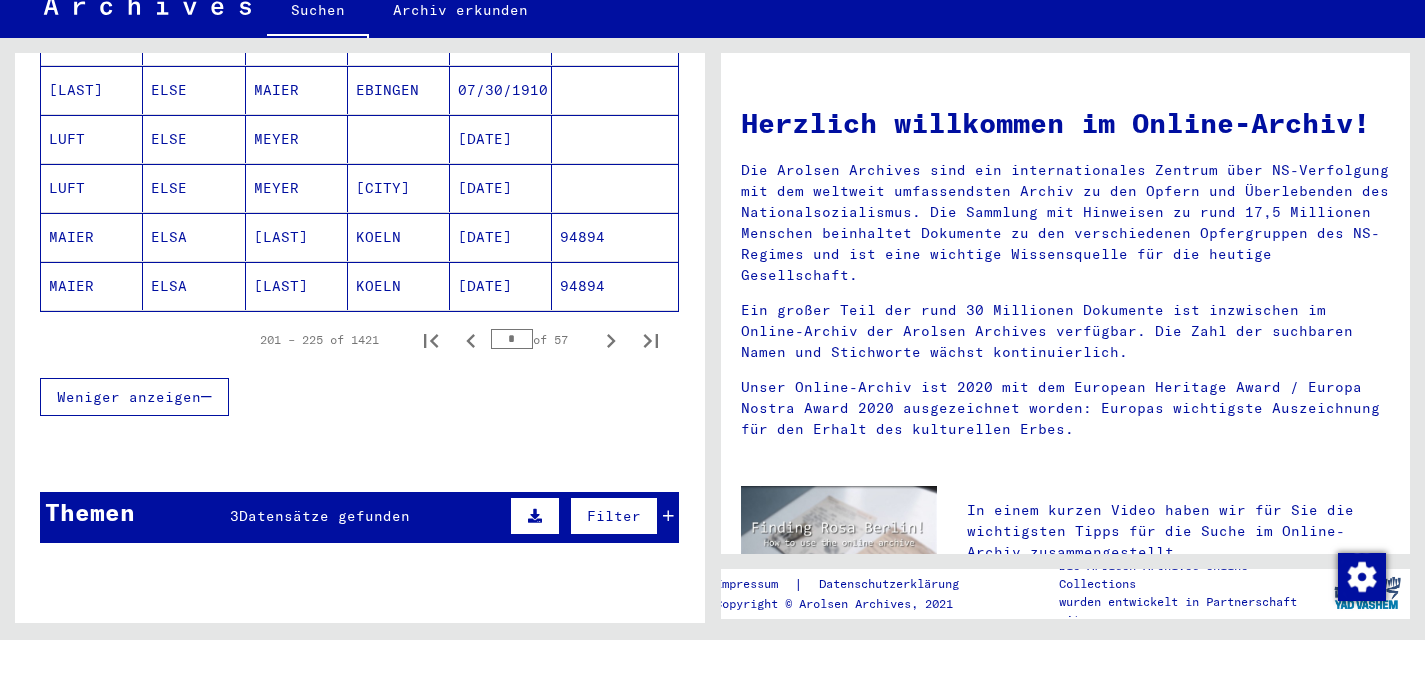 click 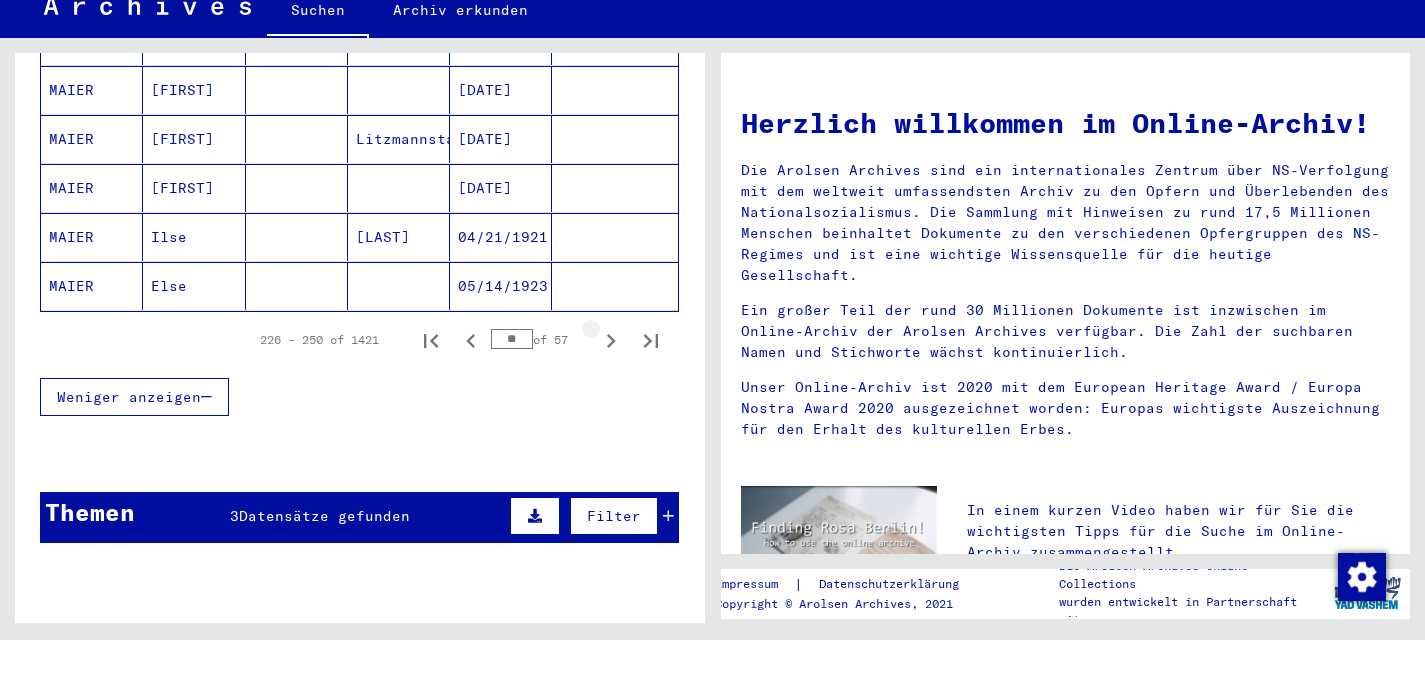 click 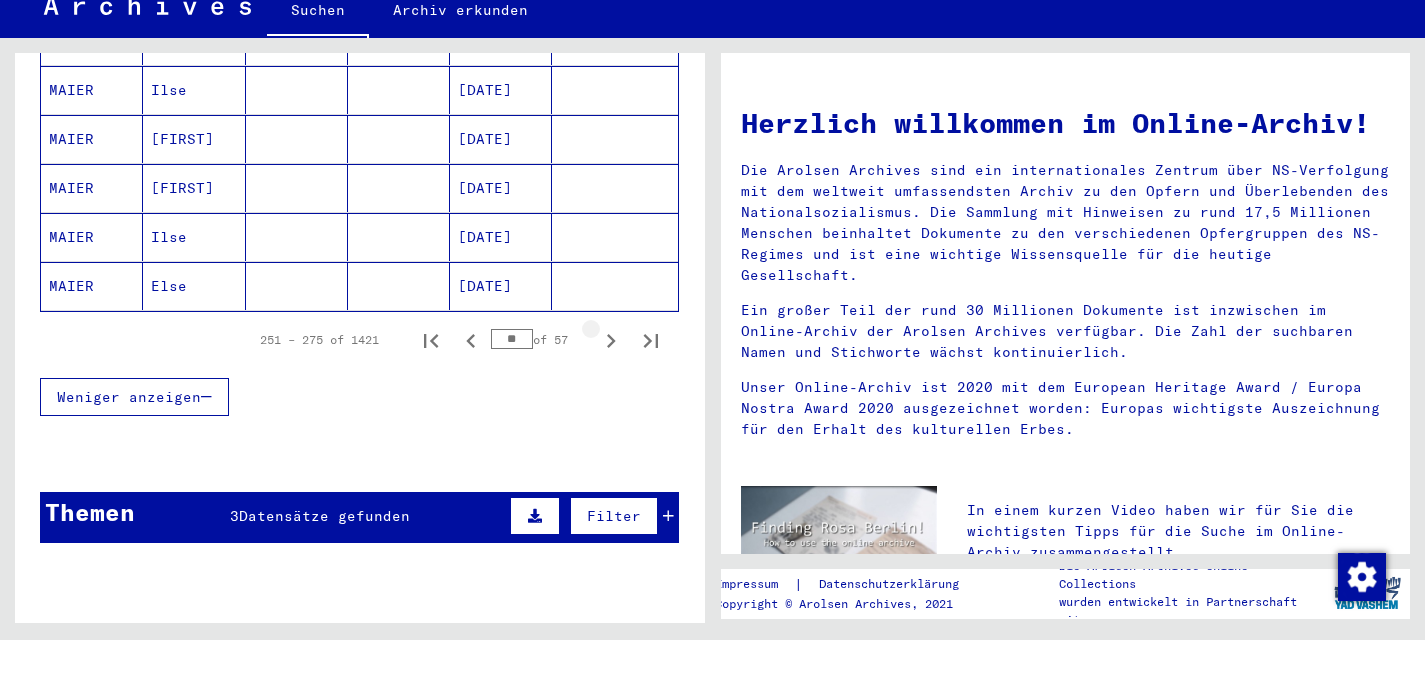 click 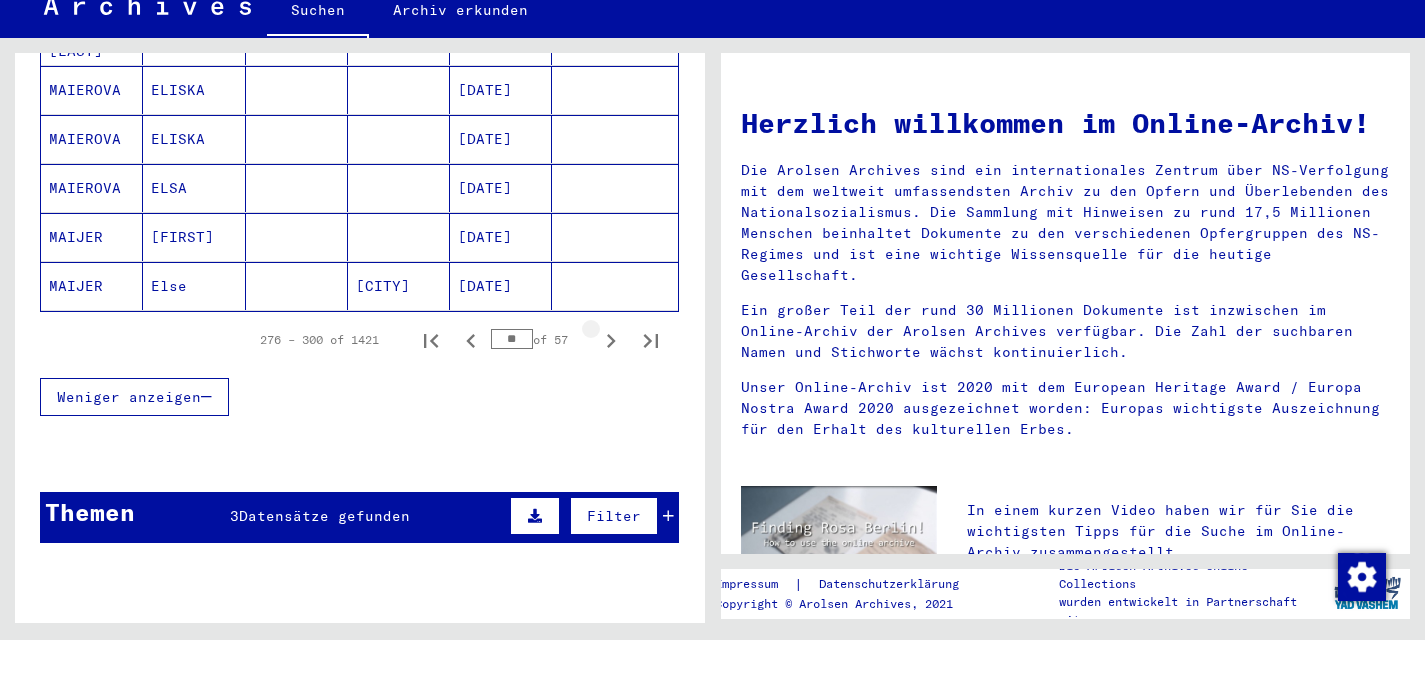 click 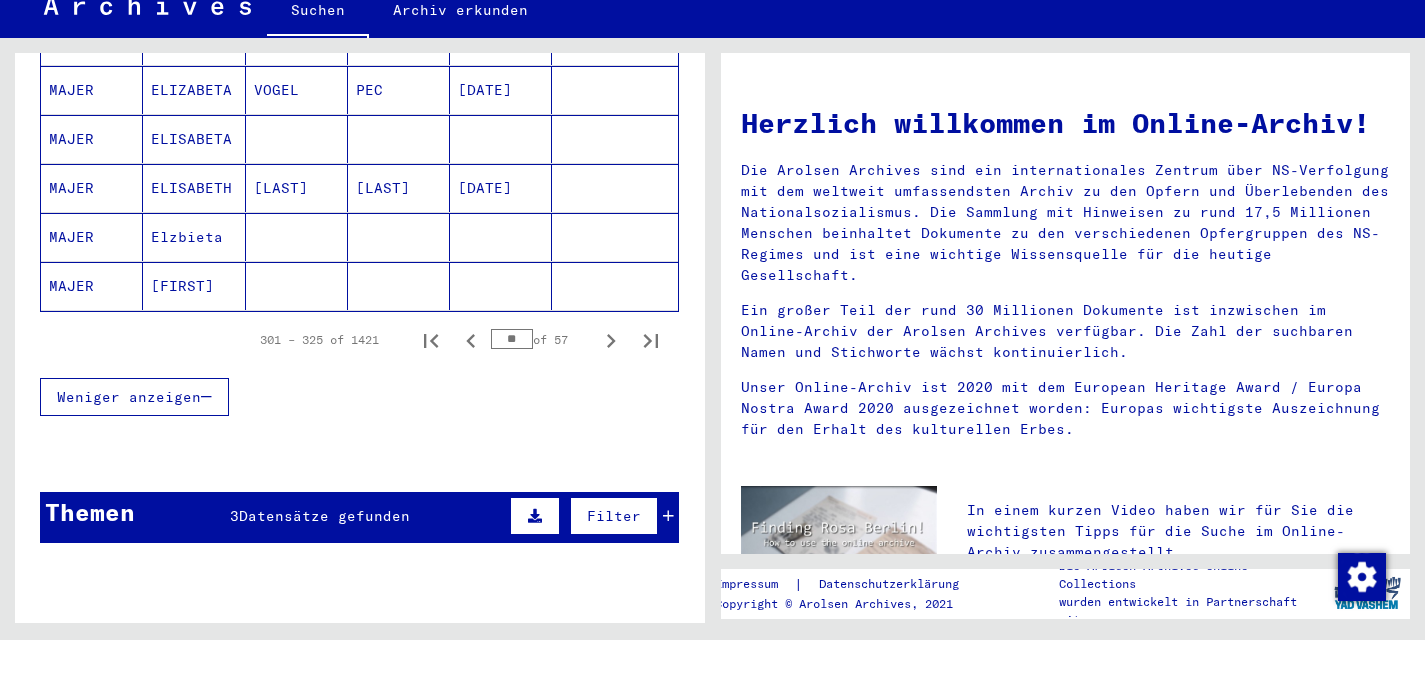click 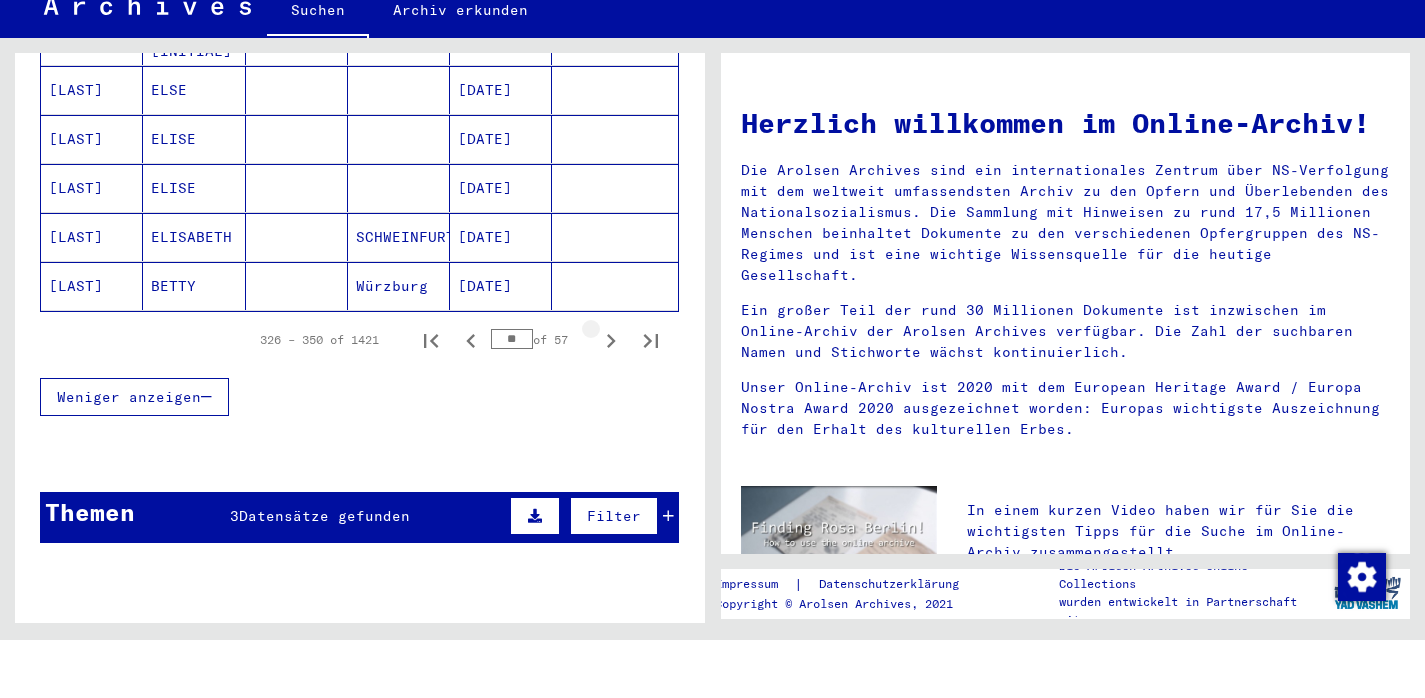 click 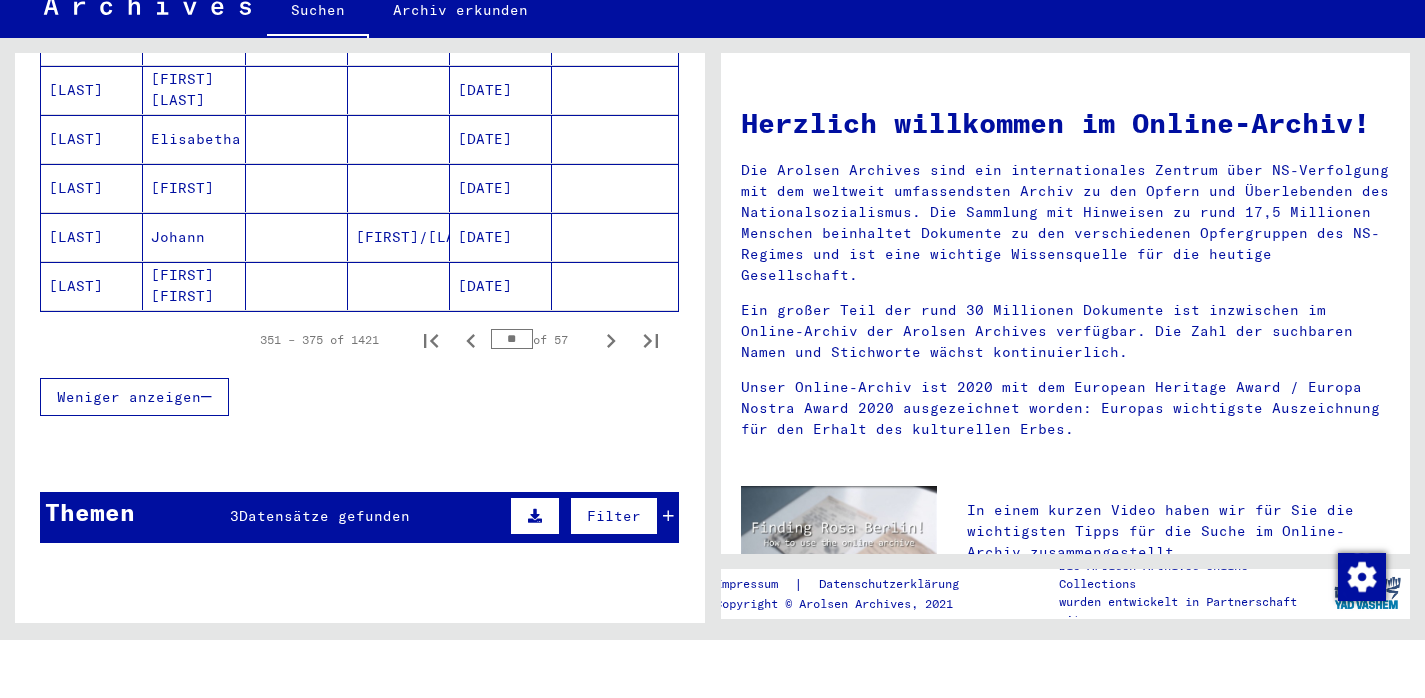 click 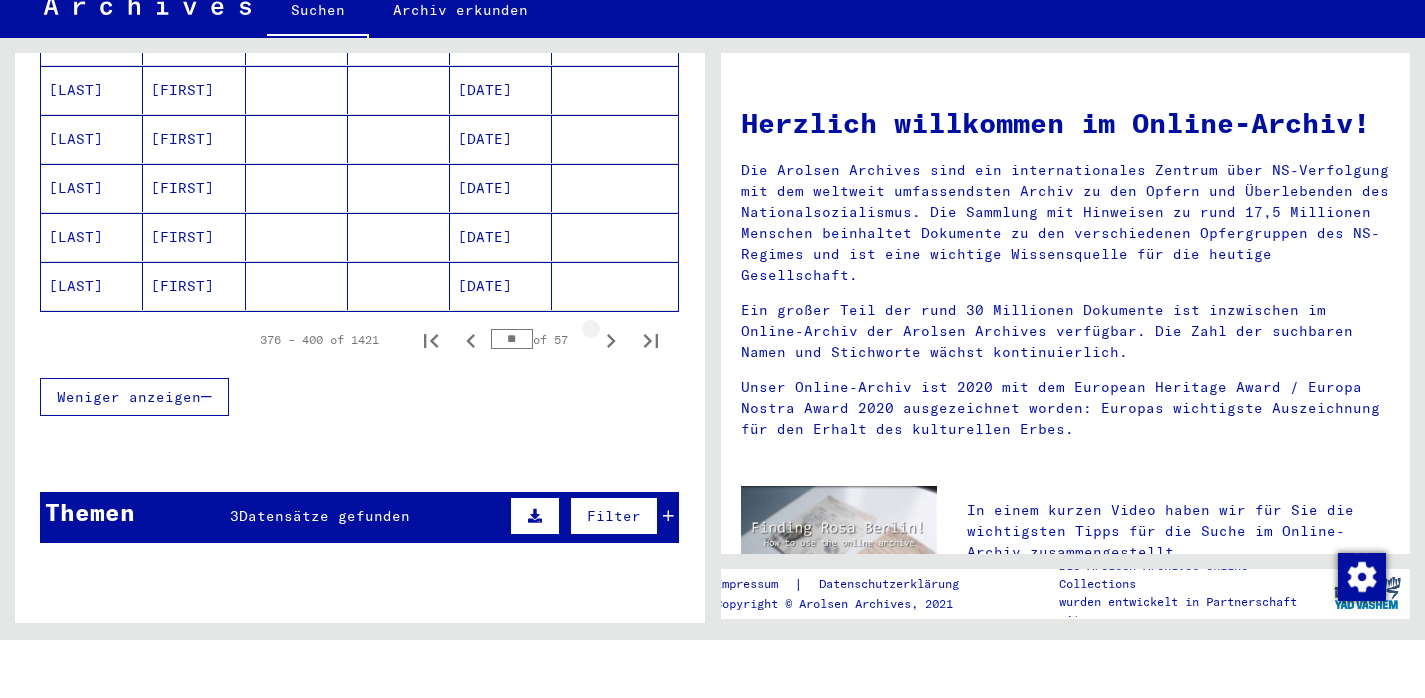click 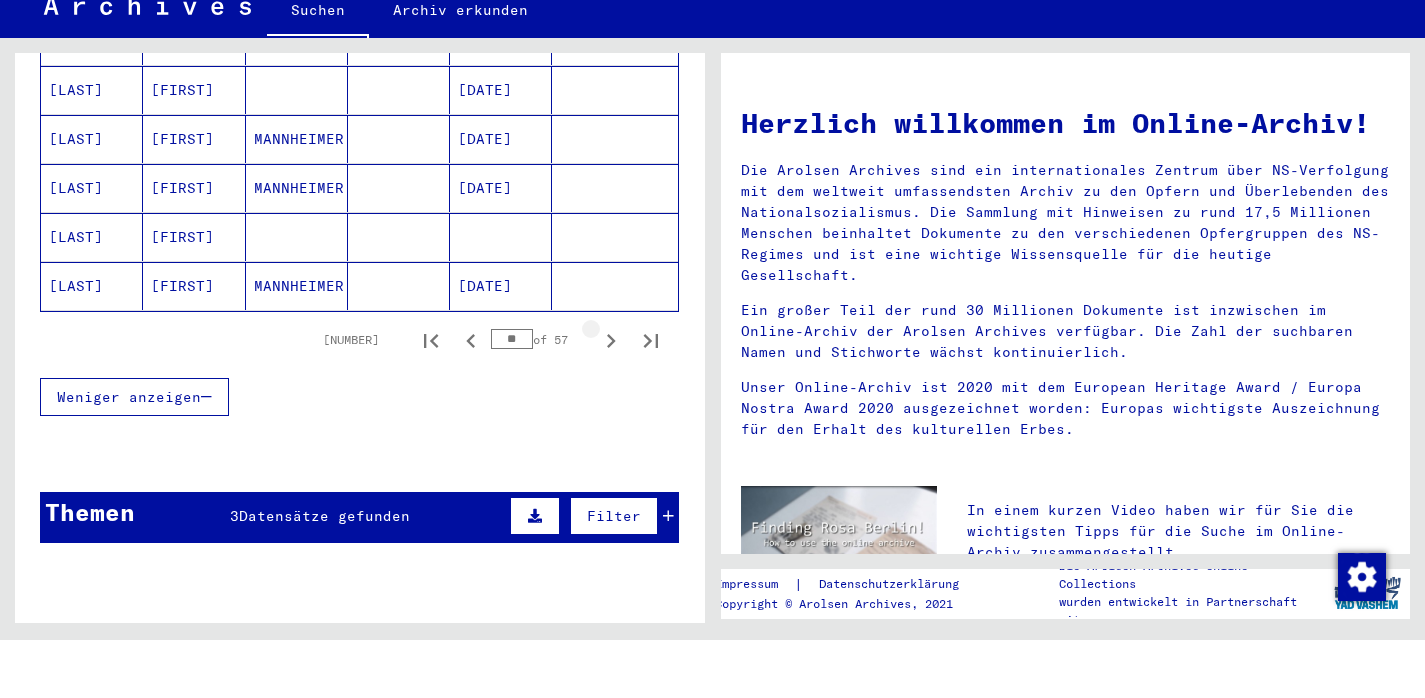 click 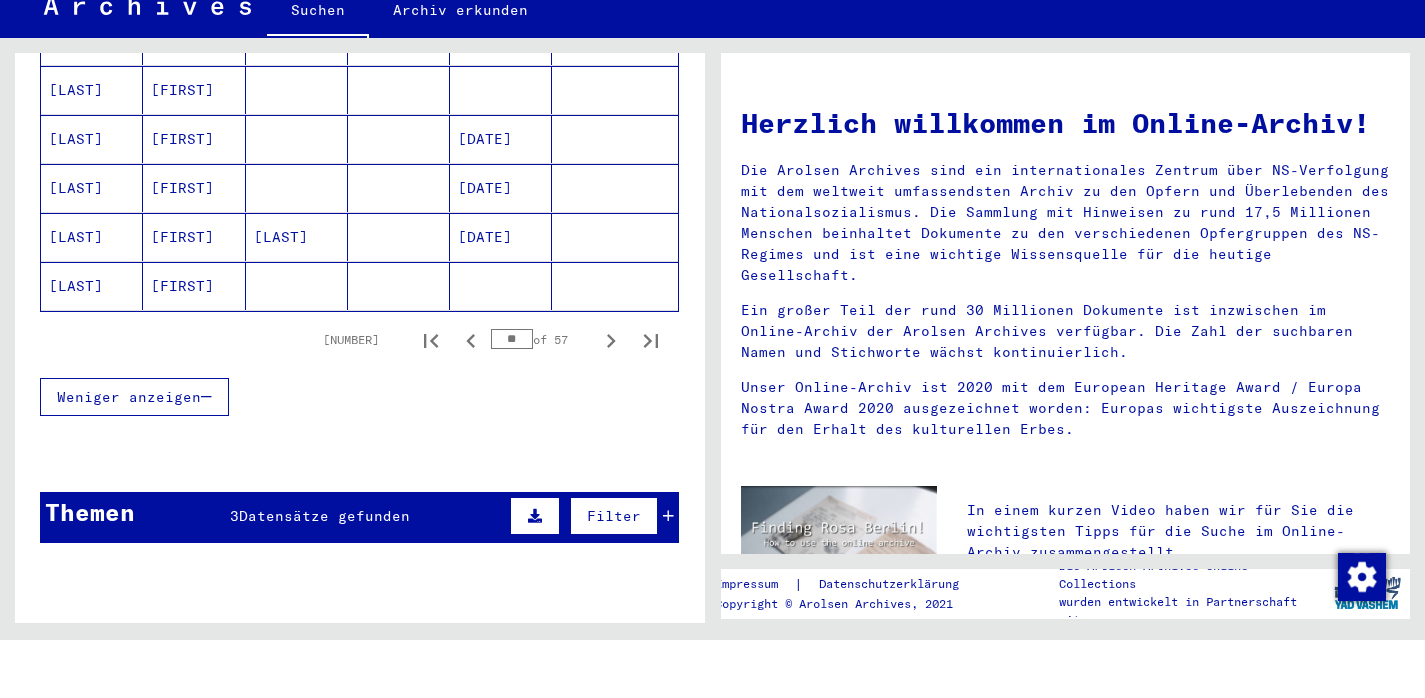 click 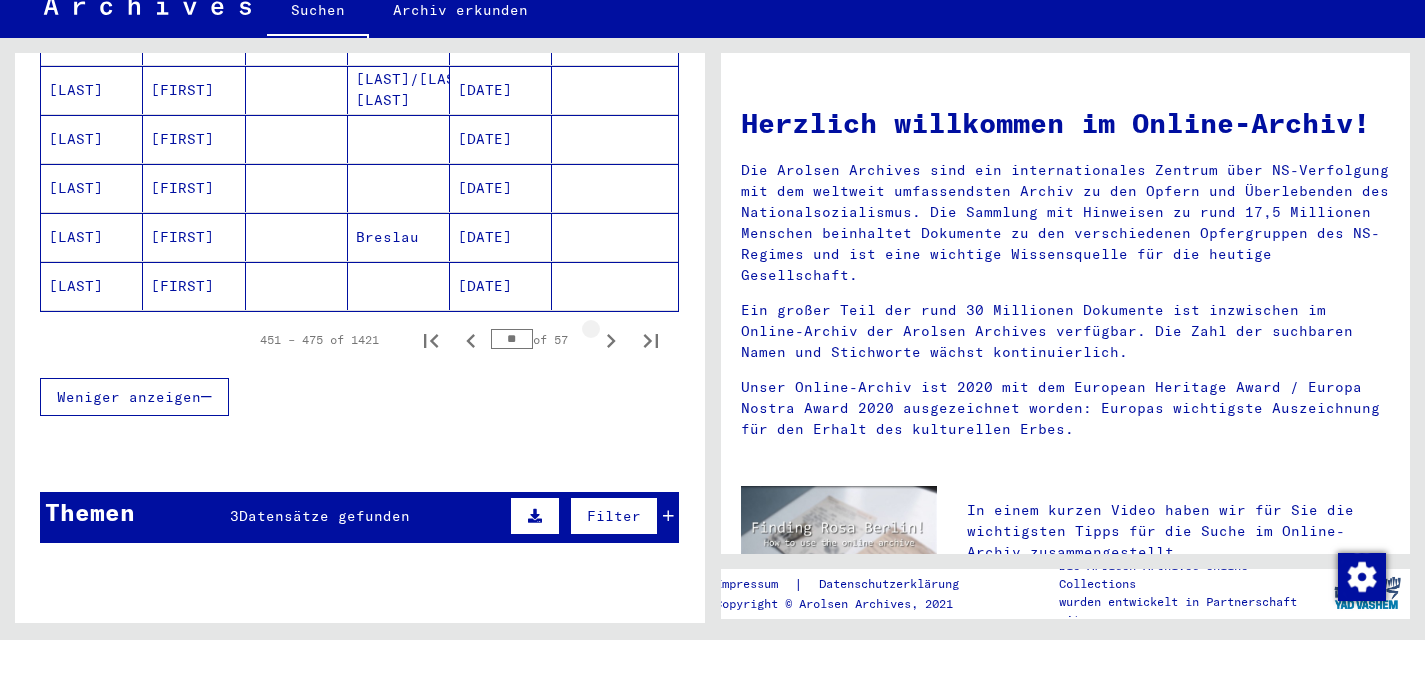 click 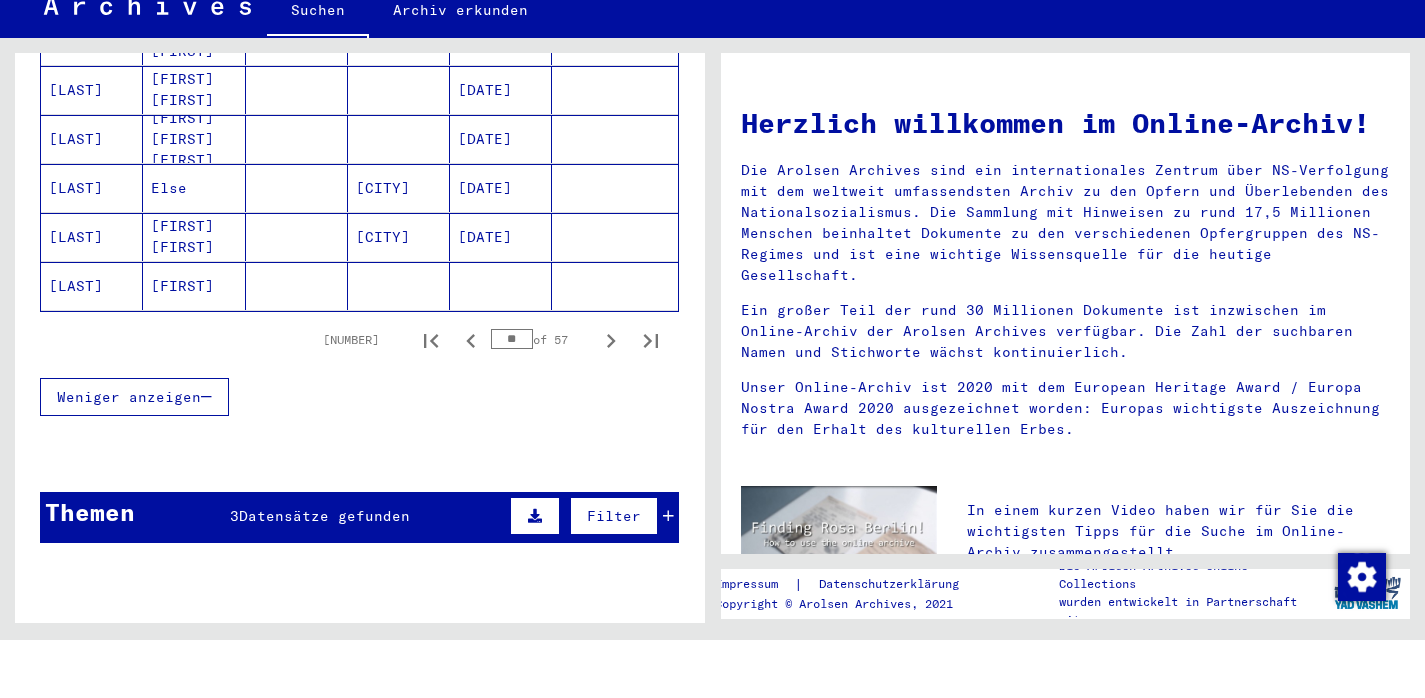click 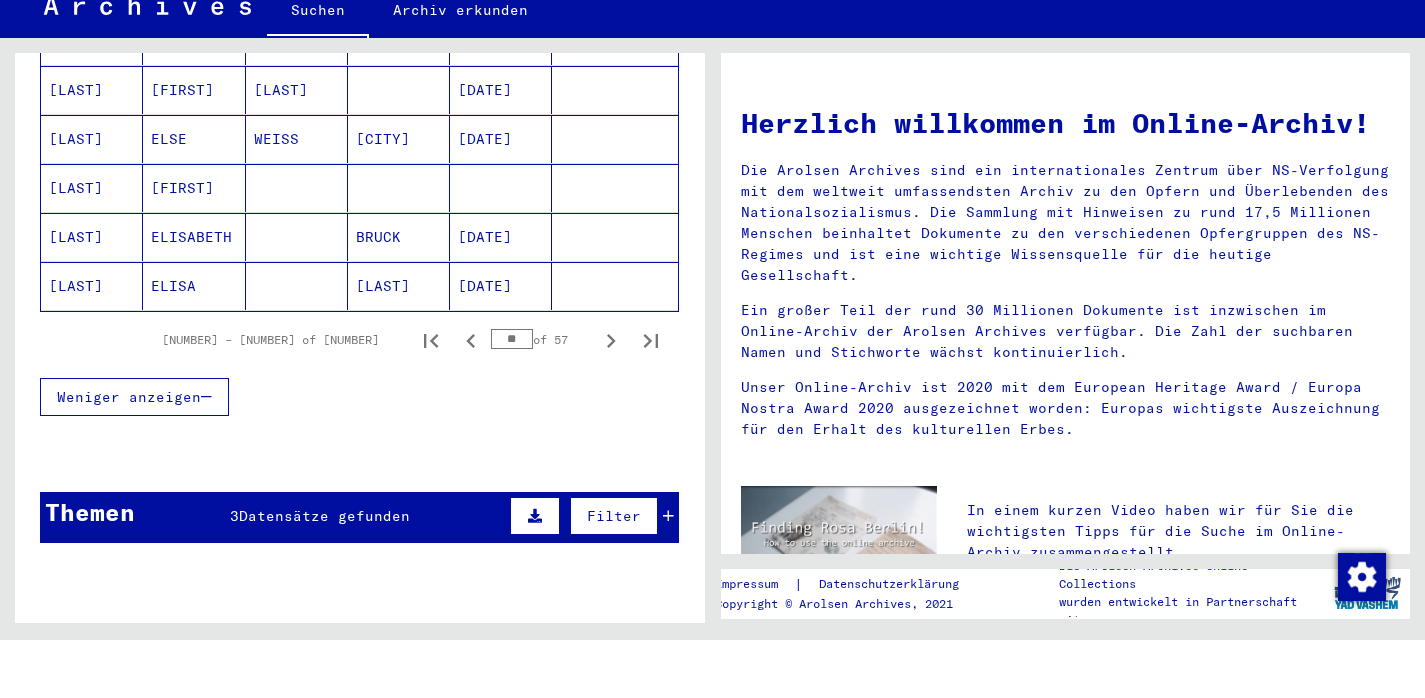 click 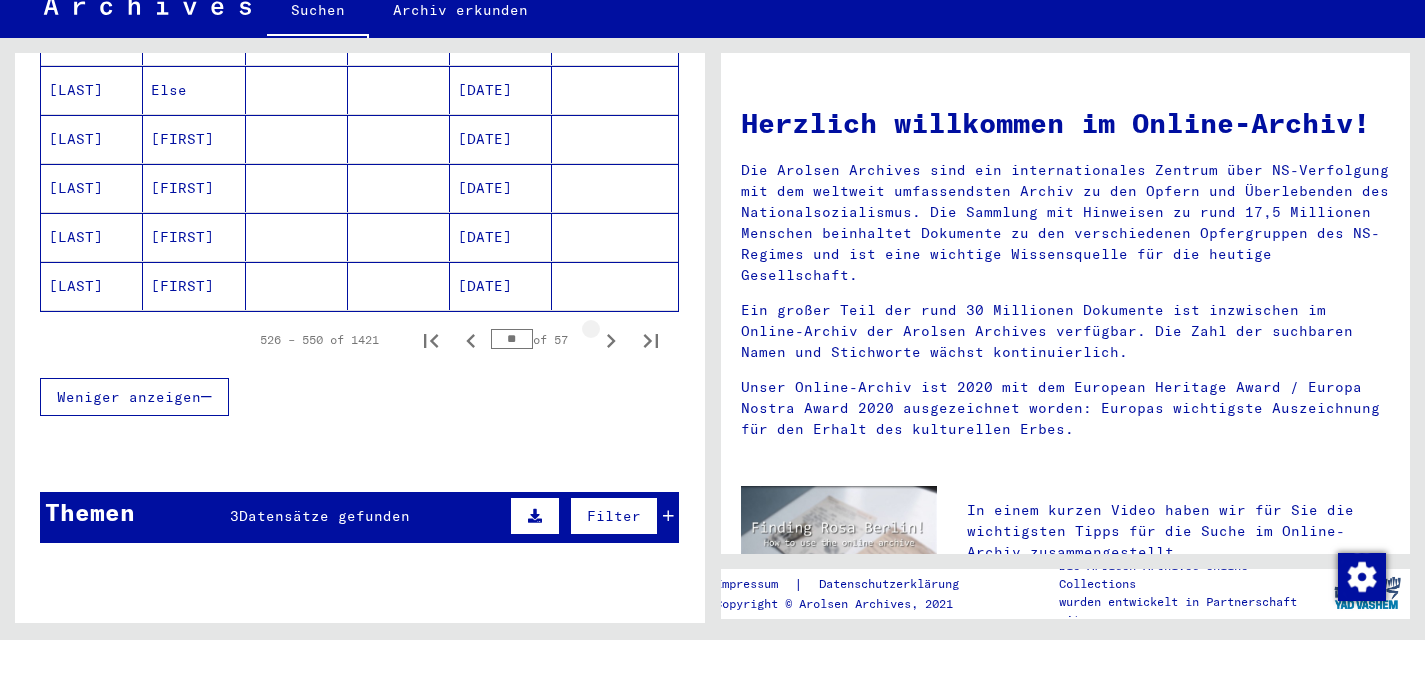 click 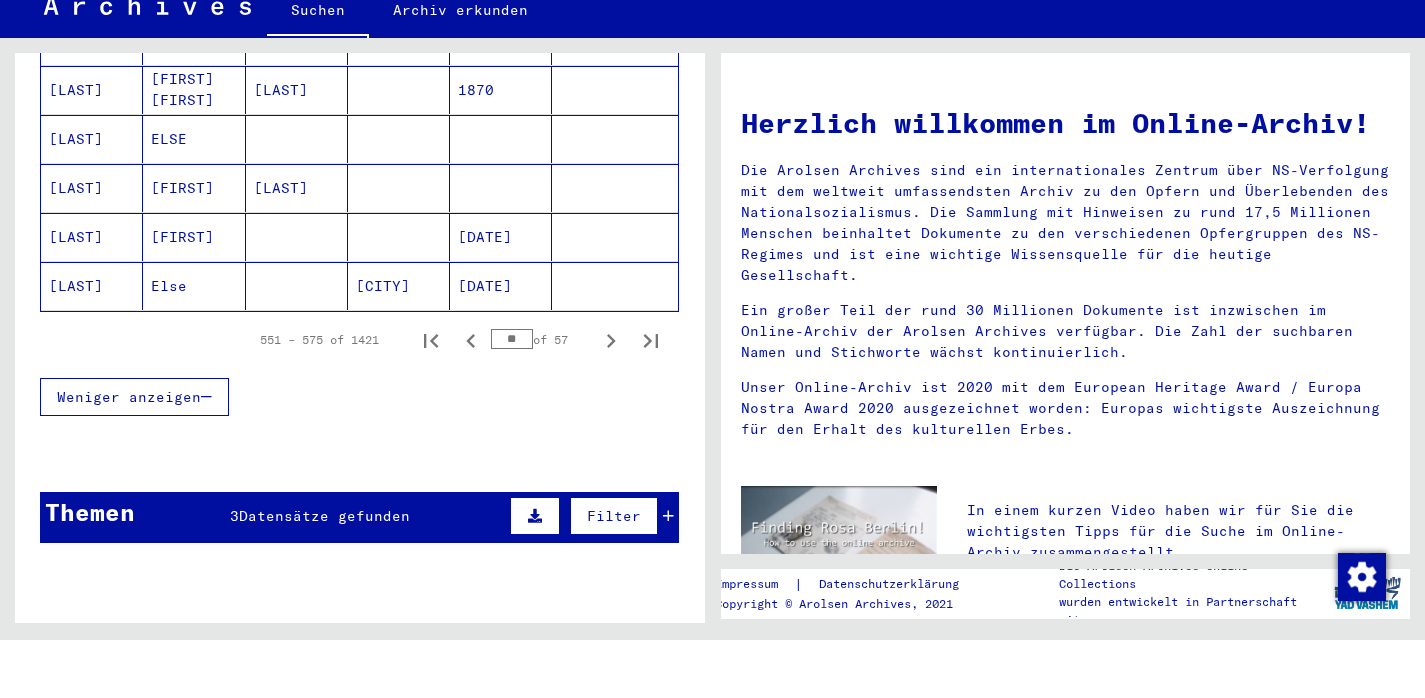 click 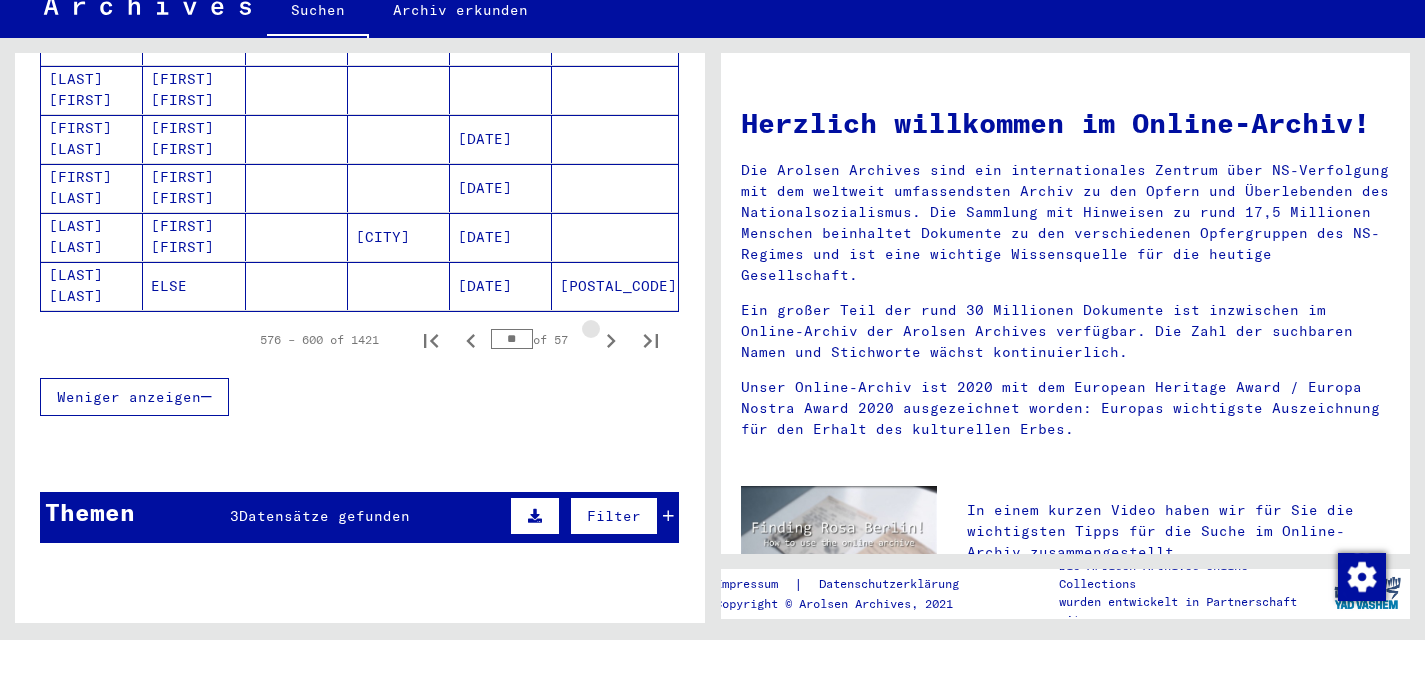 click 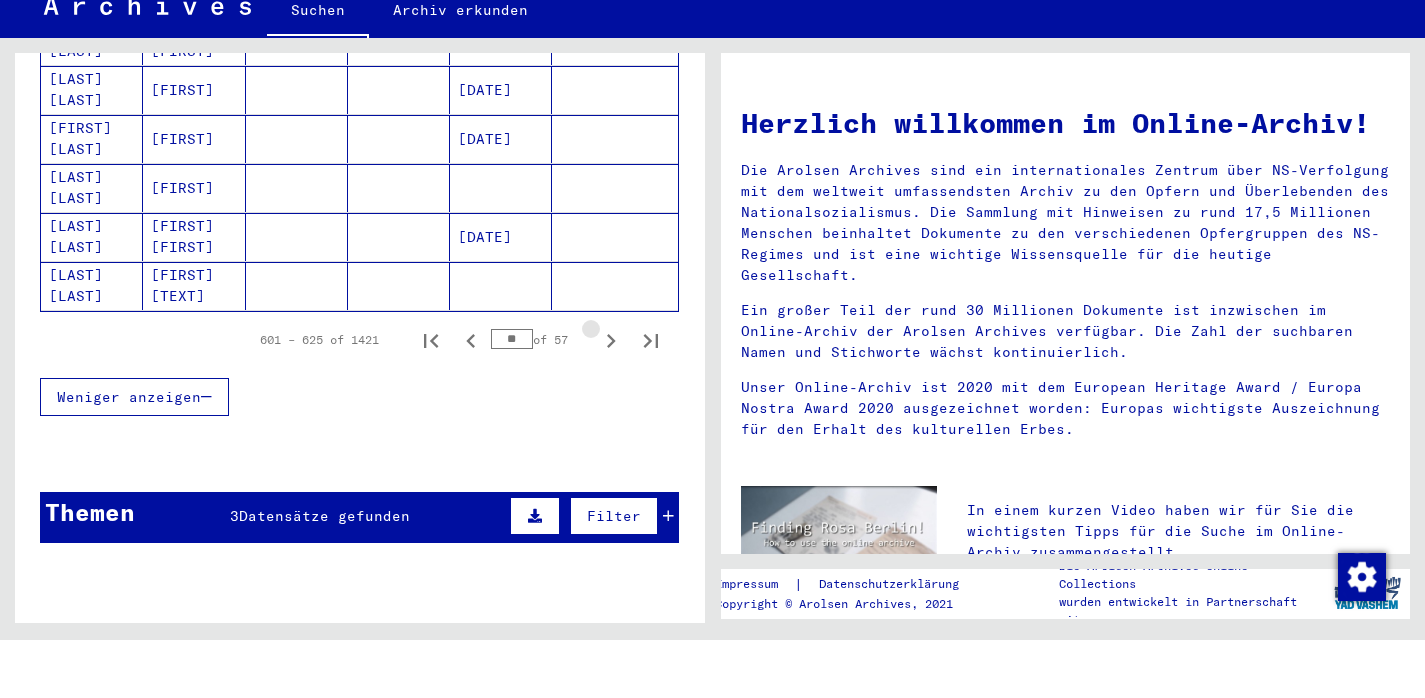 click 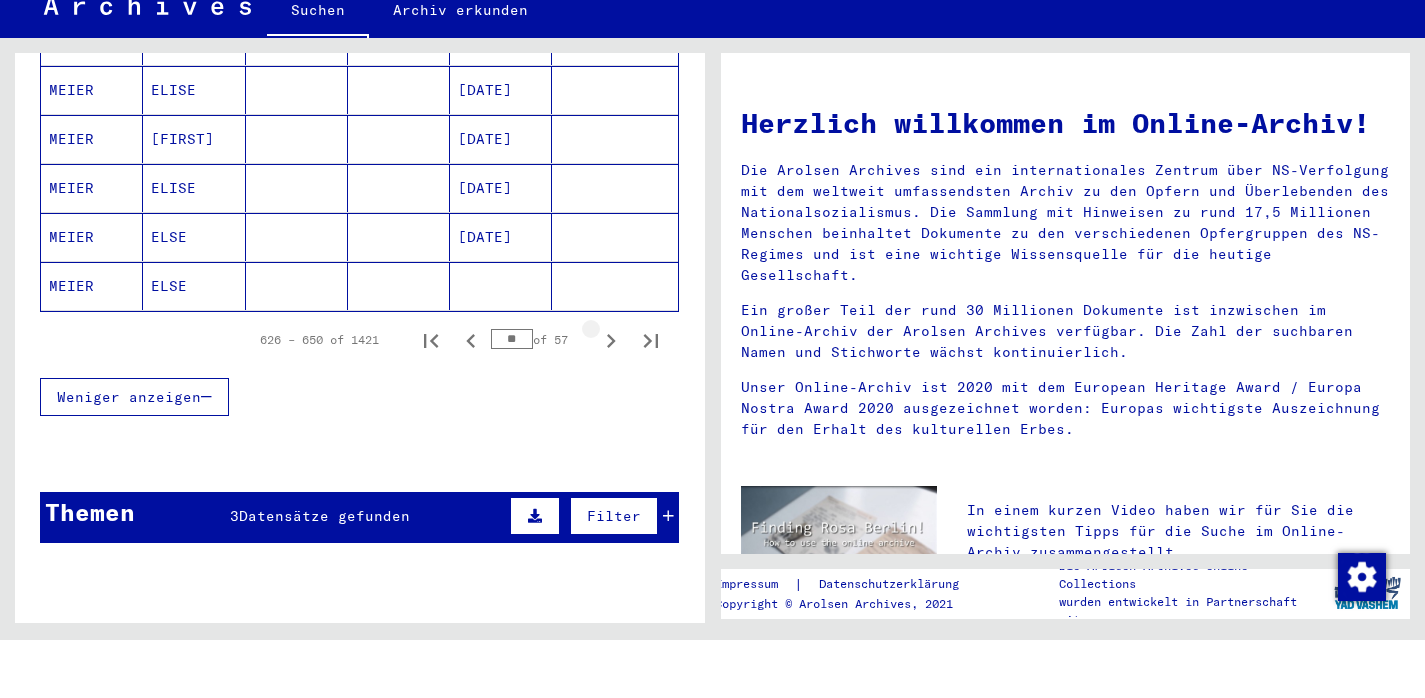 click 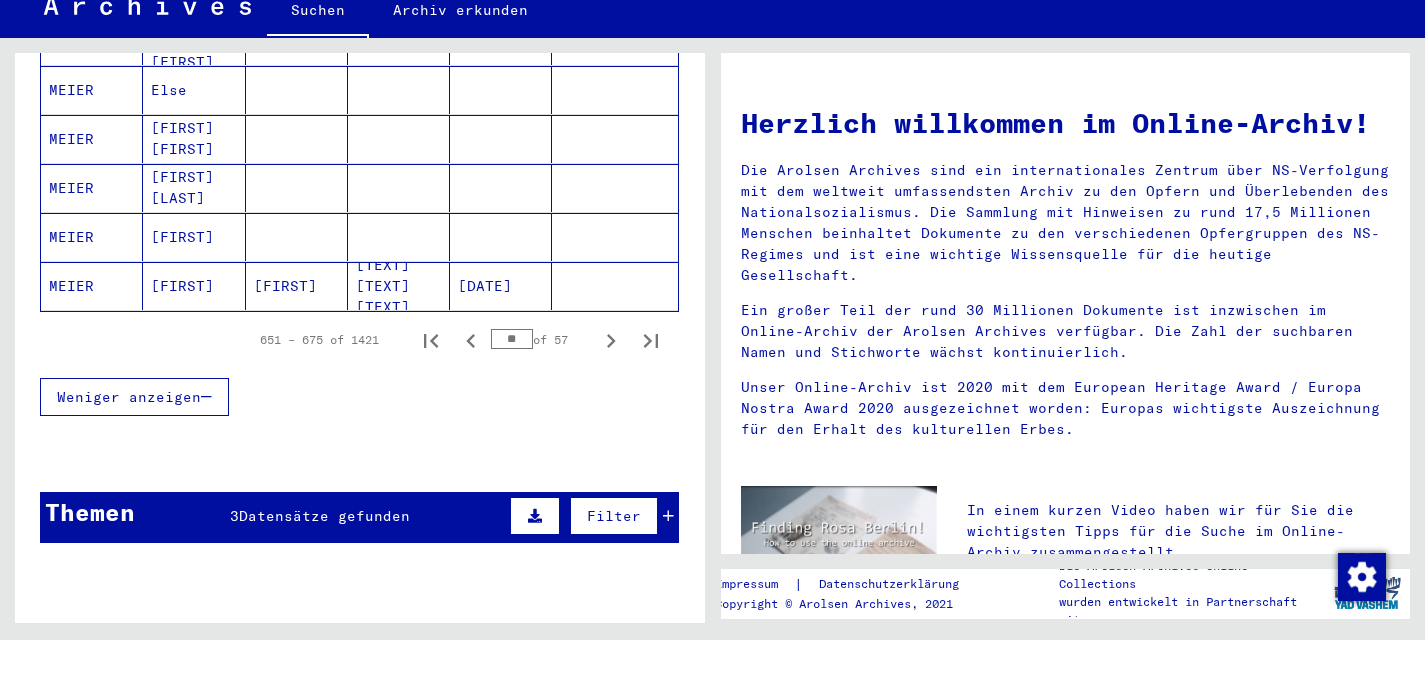 click 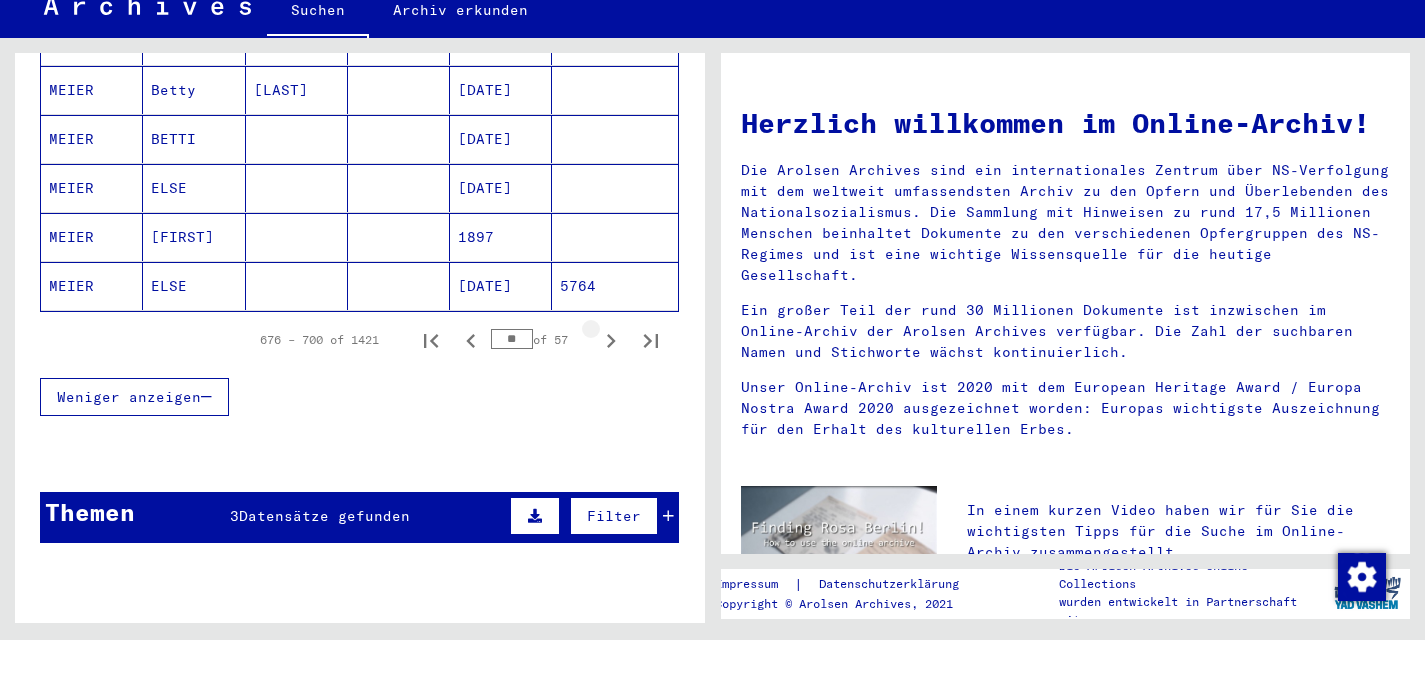 click 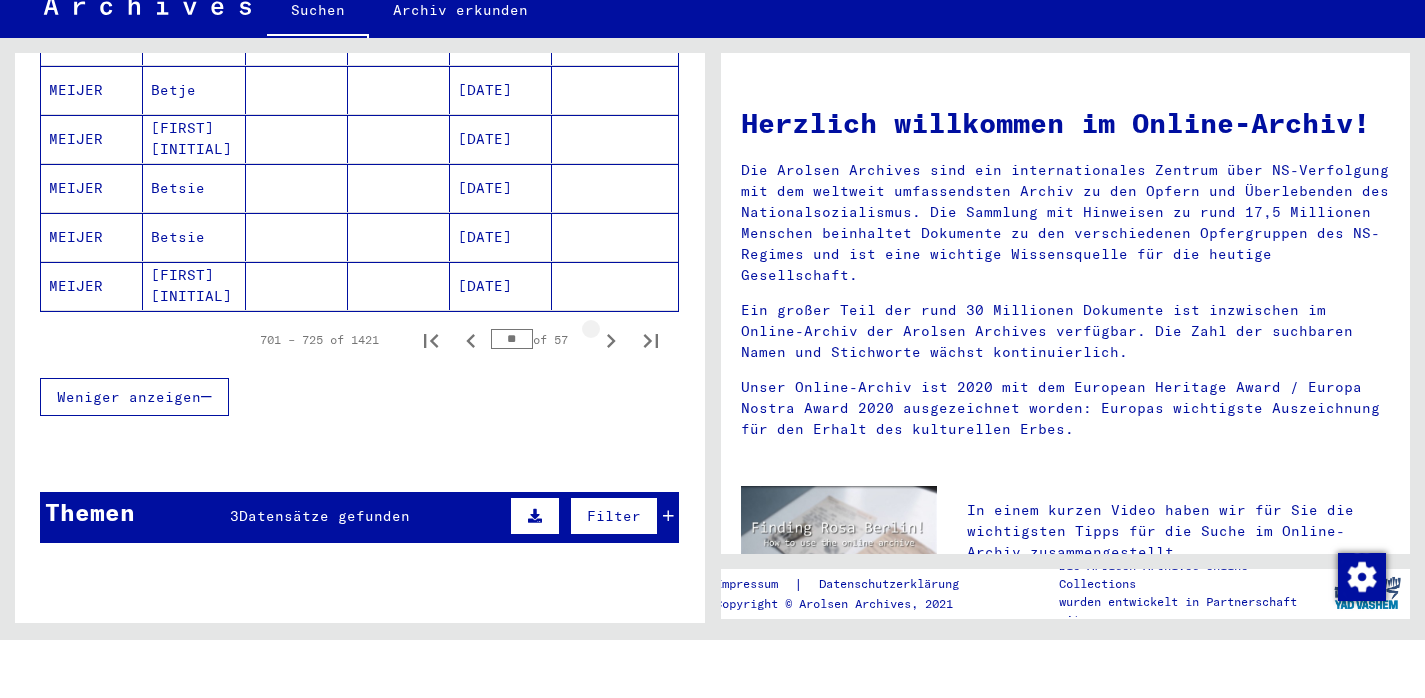 click 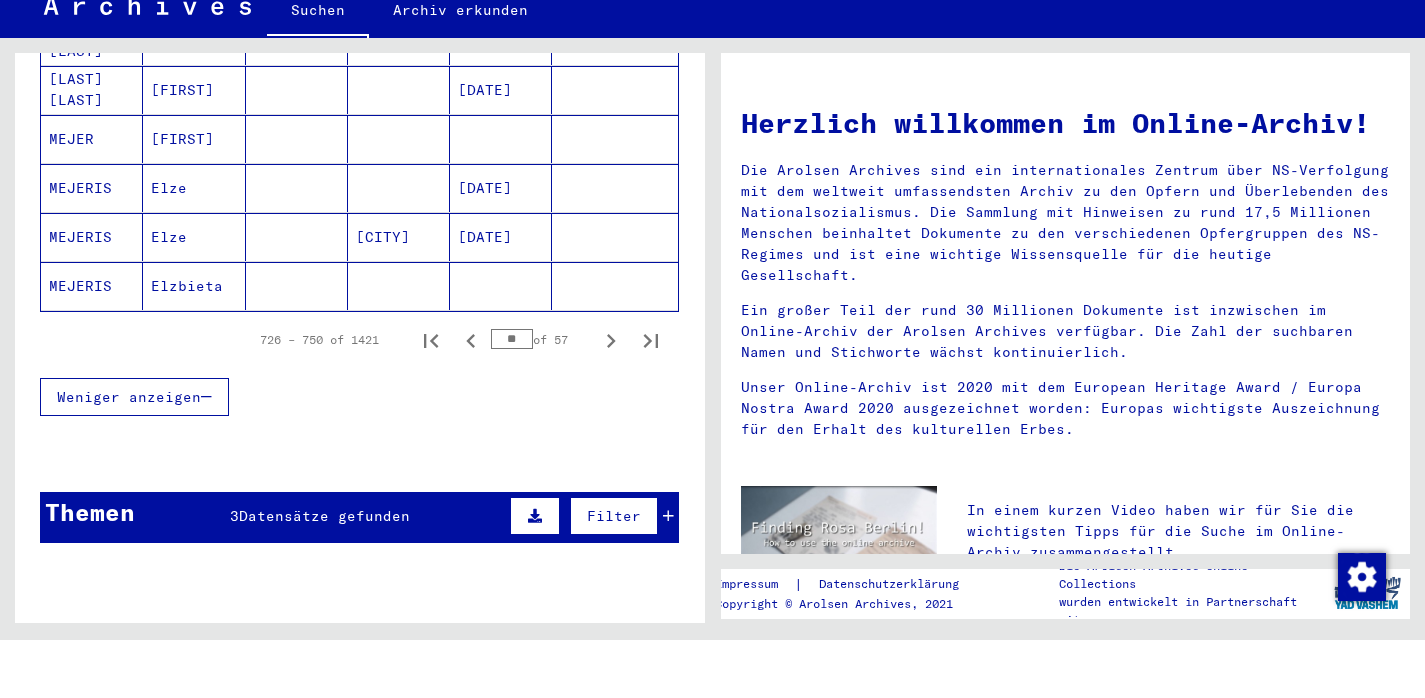 click 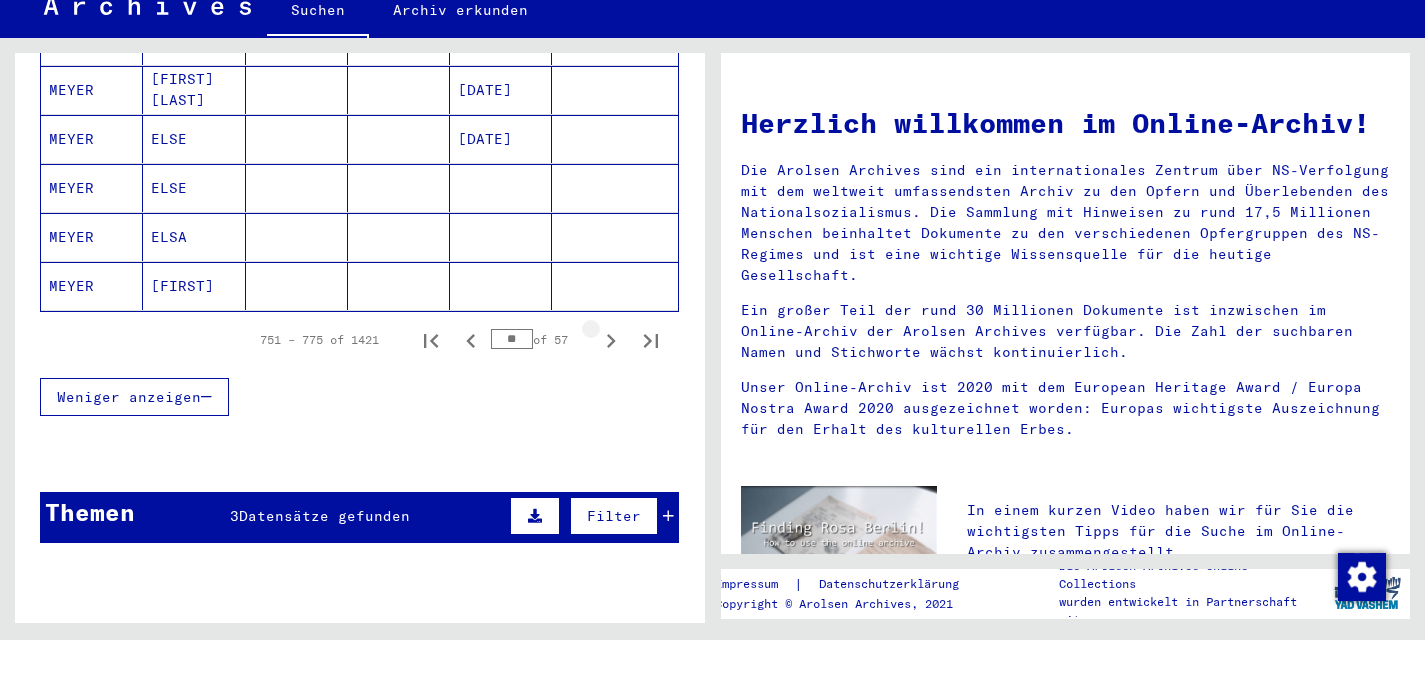 click 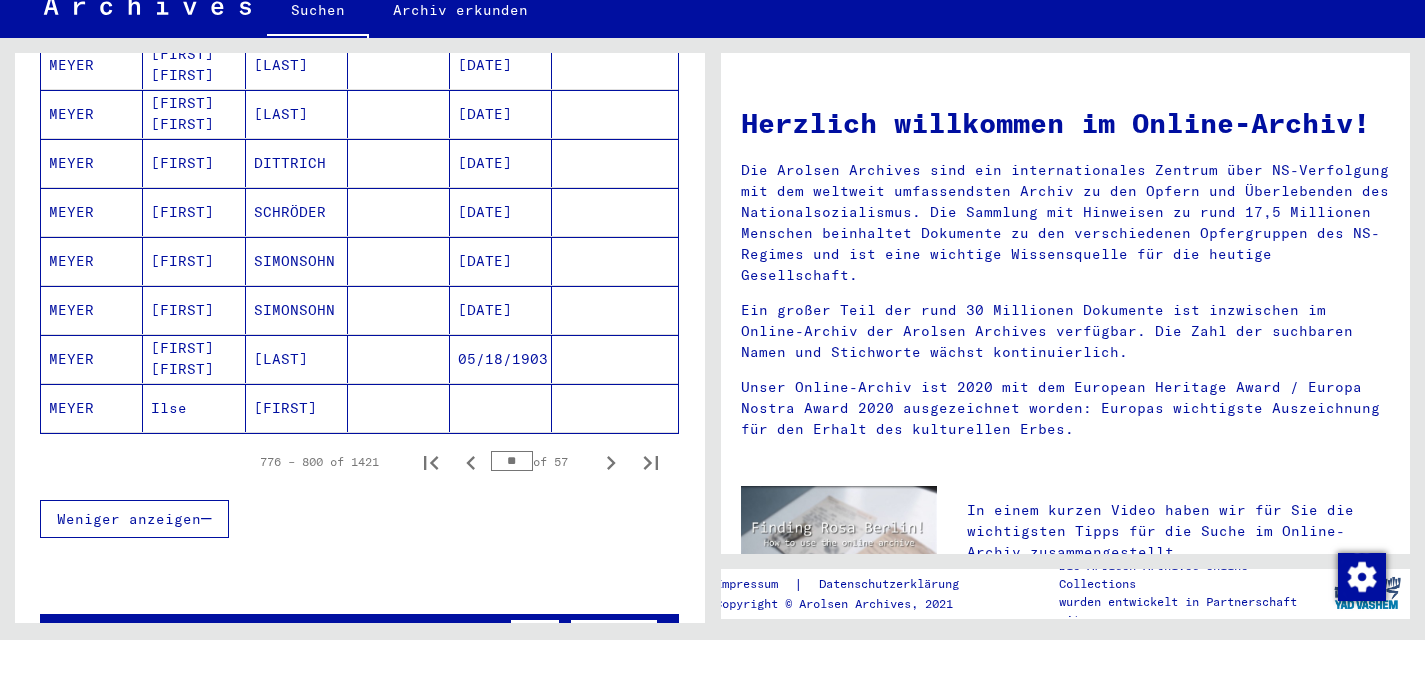 scroll, scrollTop: 1152, scrollLeft: 0, axis: vertical 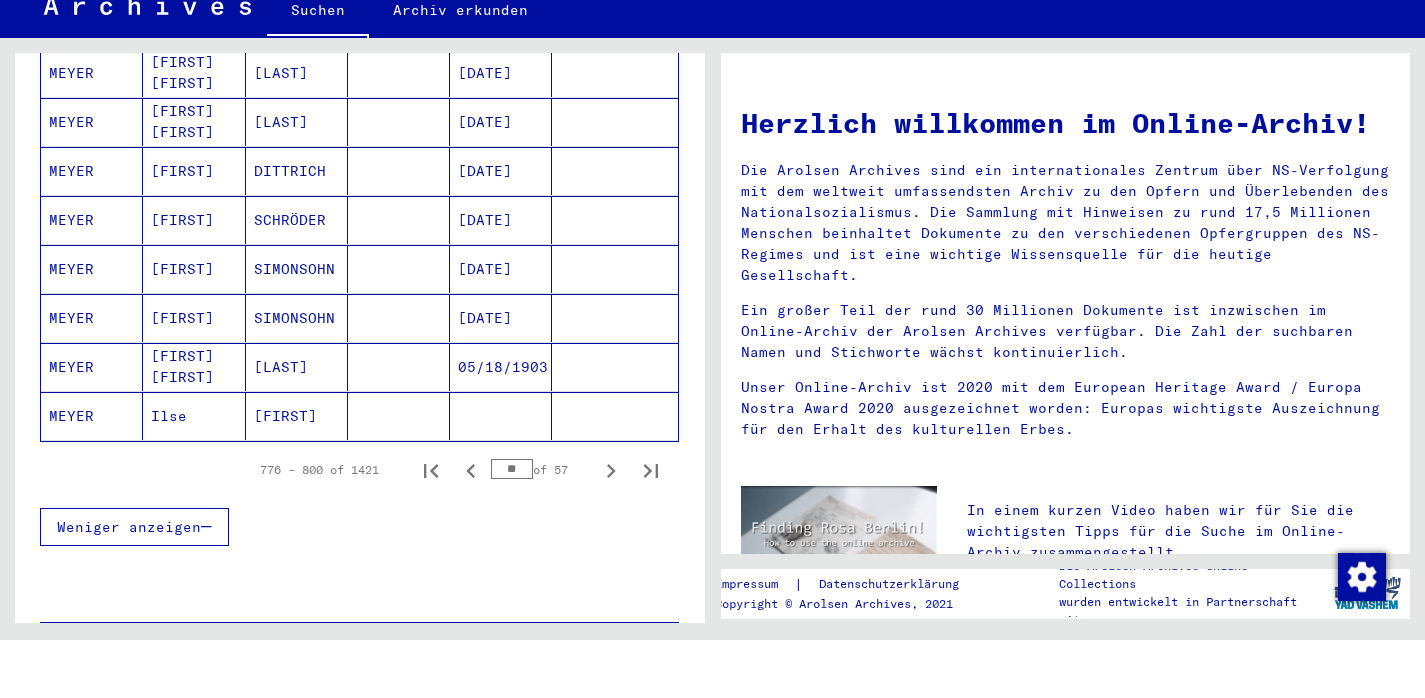 click on "MEYER" at bounding box center [92, 376] 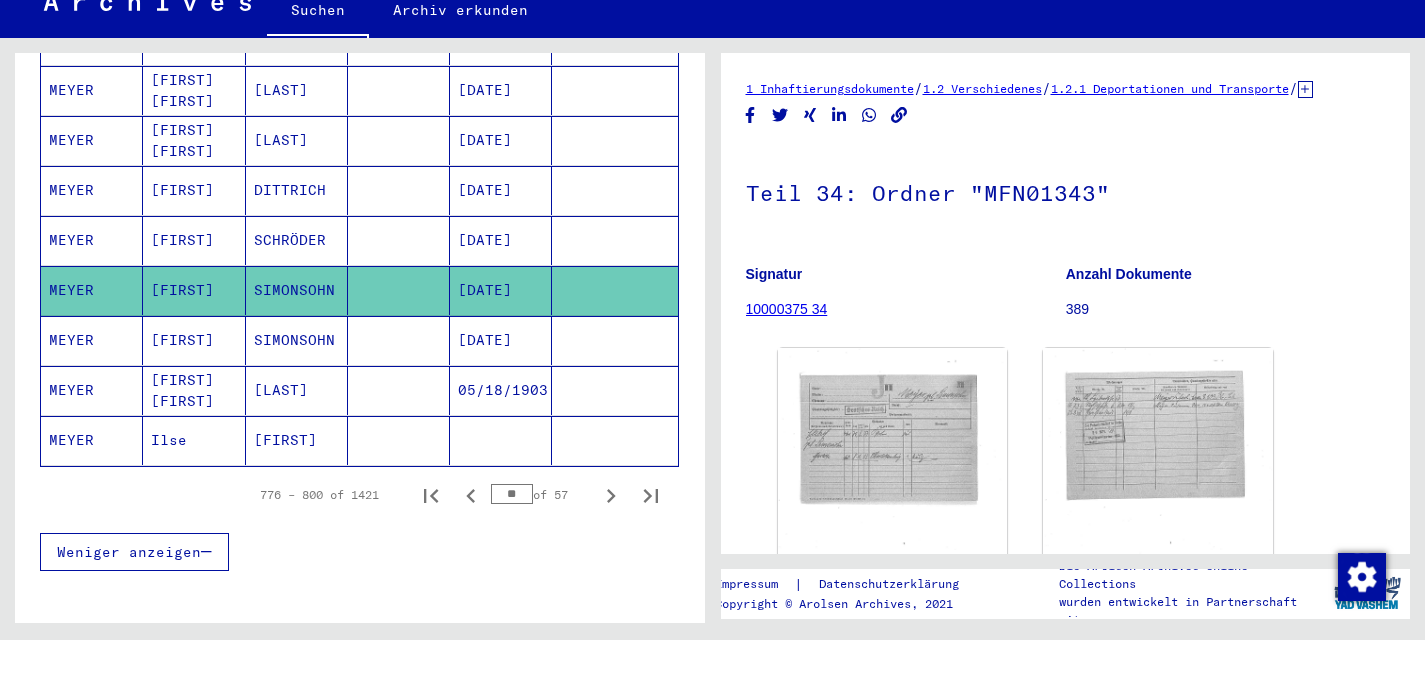 scroll, scrollTop: 0, scrollLeft: 0, axis: both 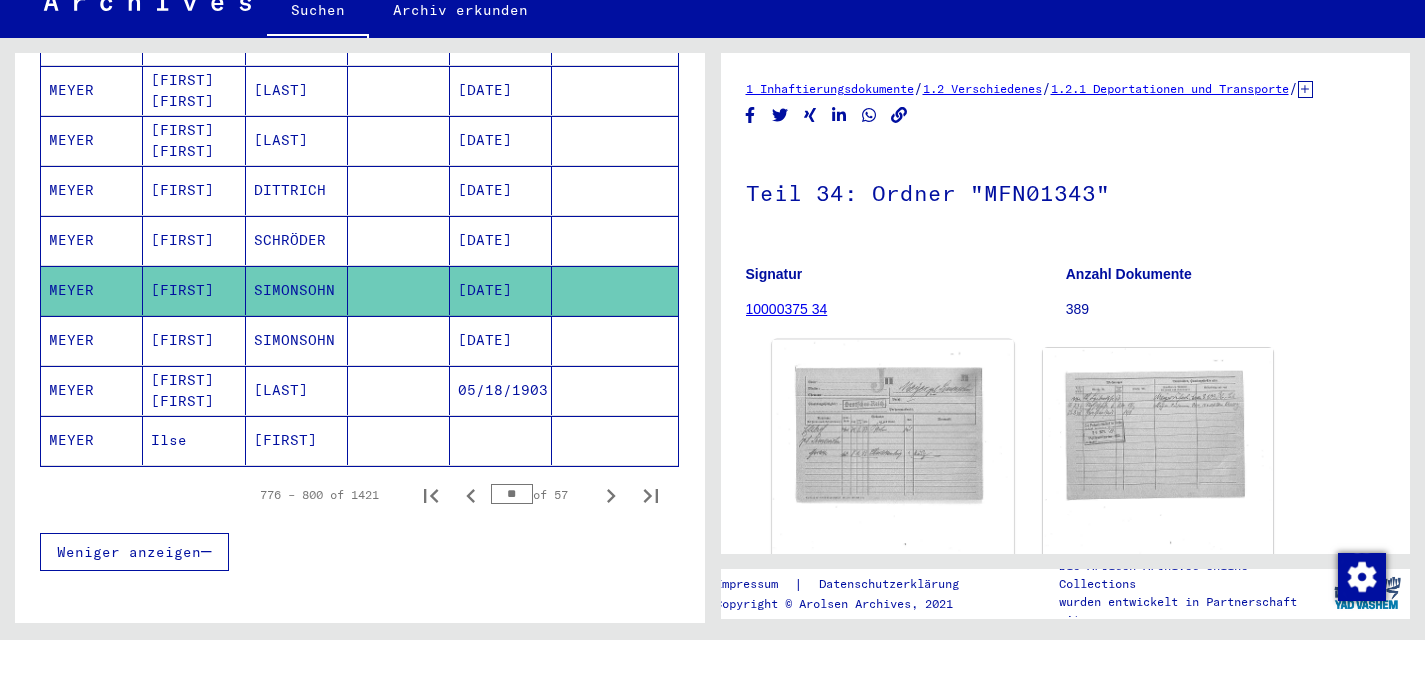 click 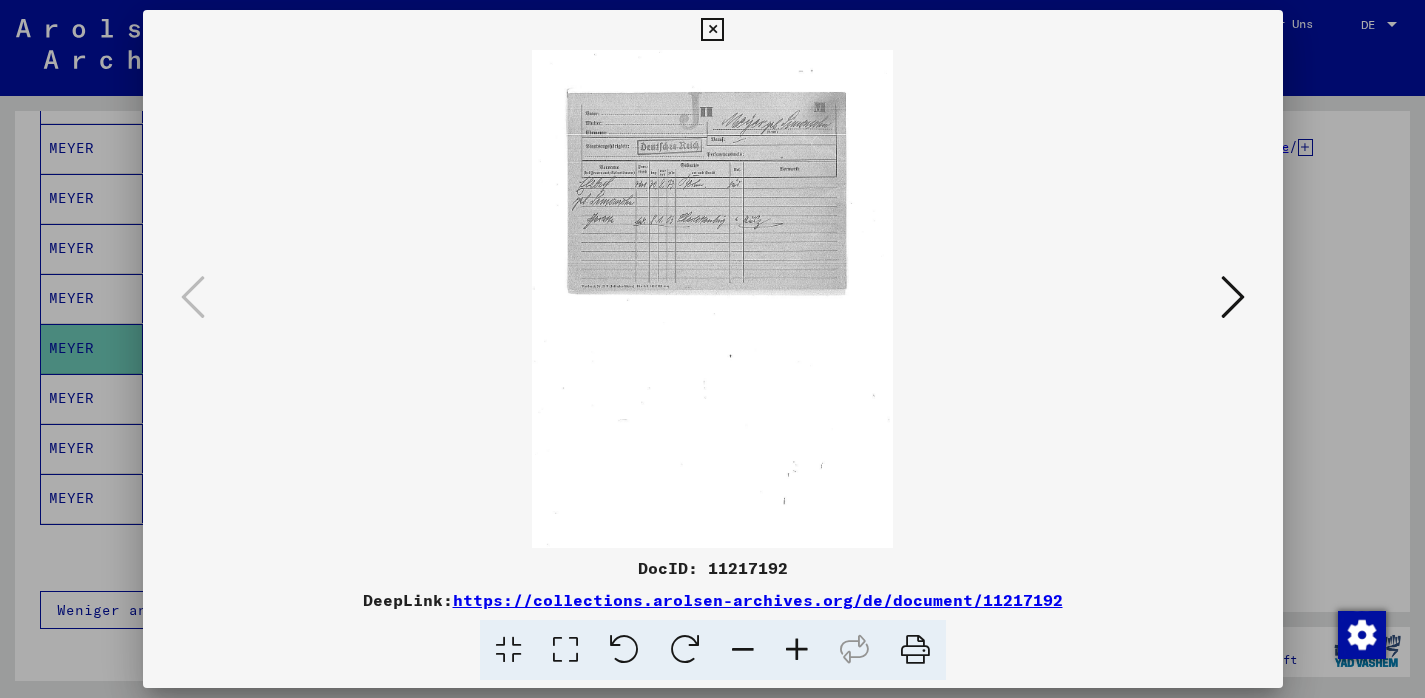 click at bounding box center [1233, 297] 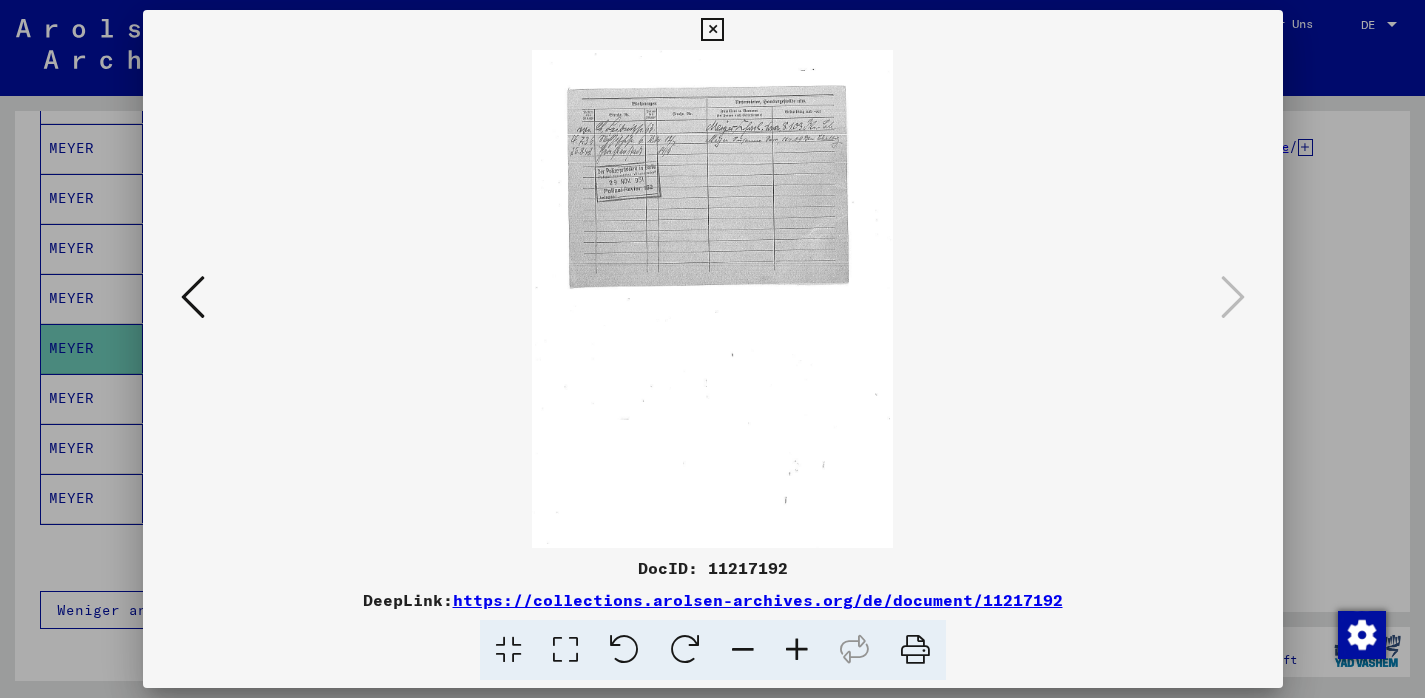 click at bounding box center [712, 30] 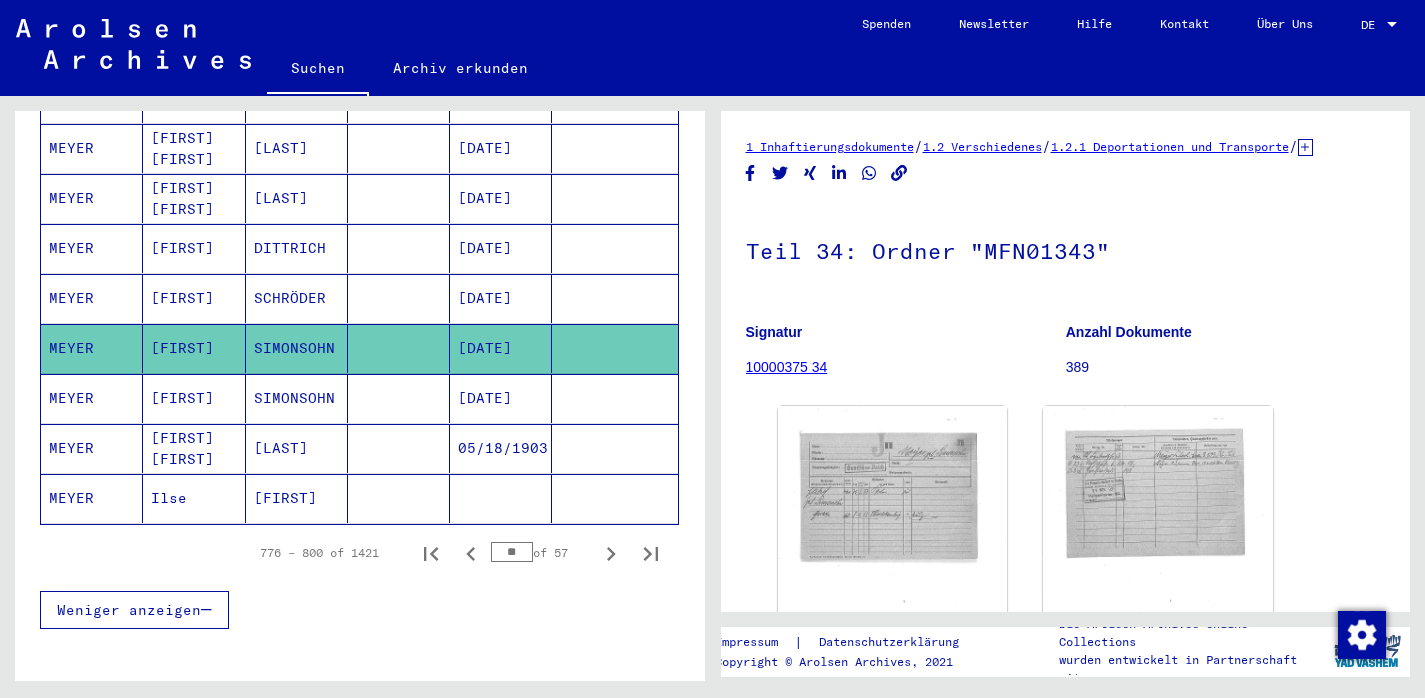 click on "MEYER" at bounding box center (92, 448) 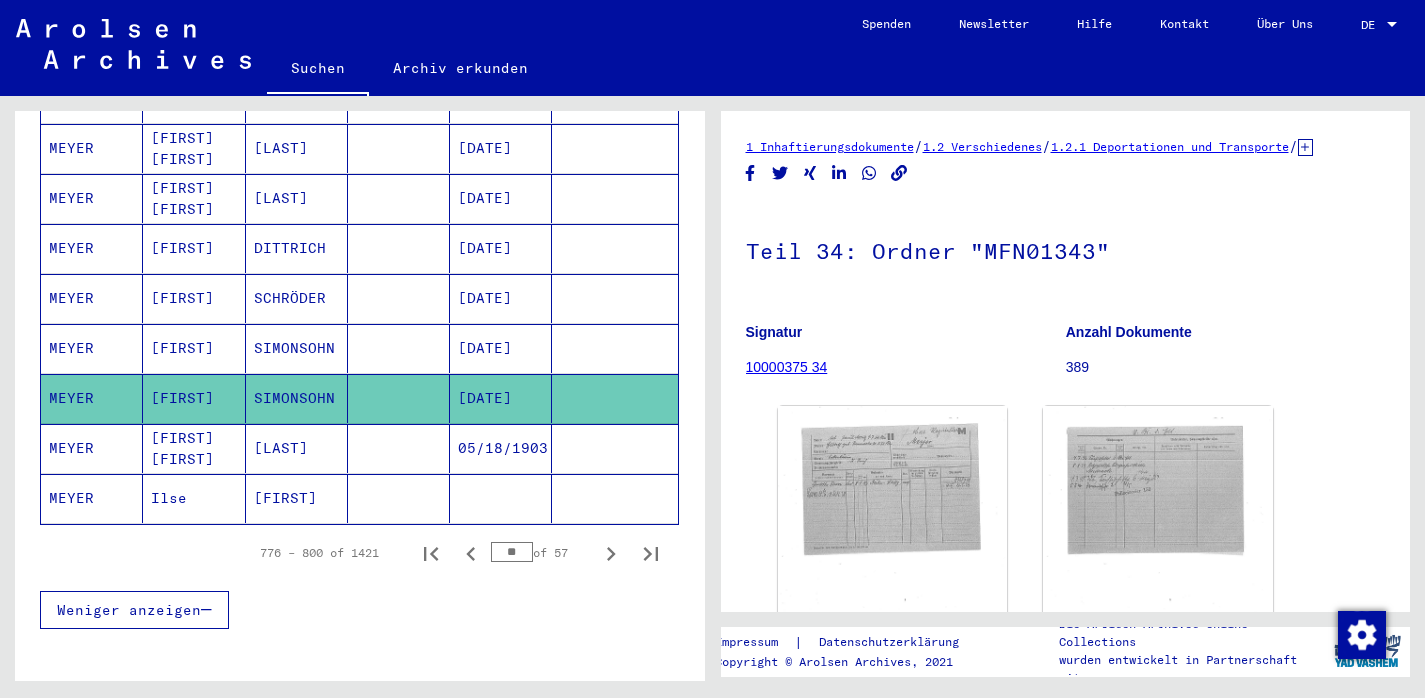scroll, scrollTop: 0, scrollLeft: 0, axis: both 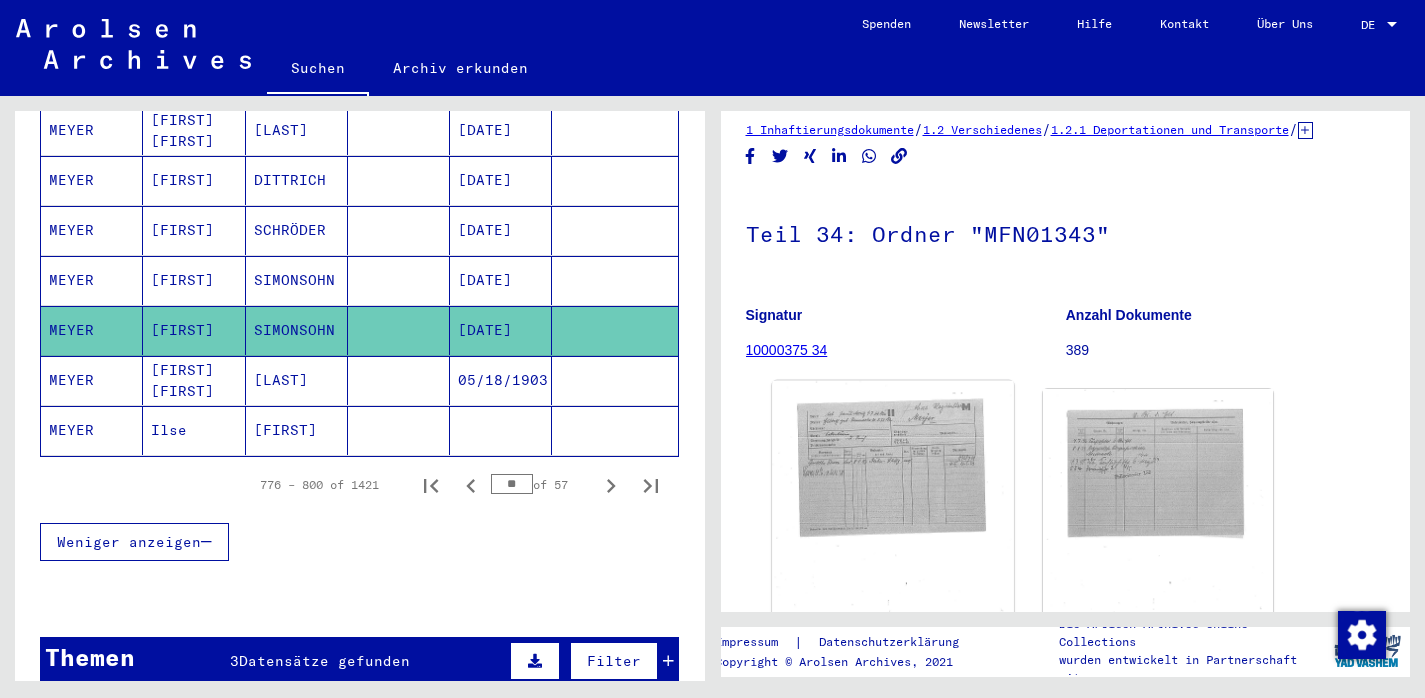 click 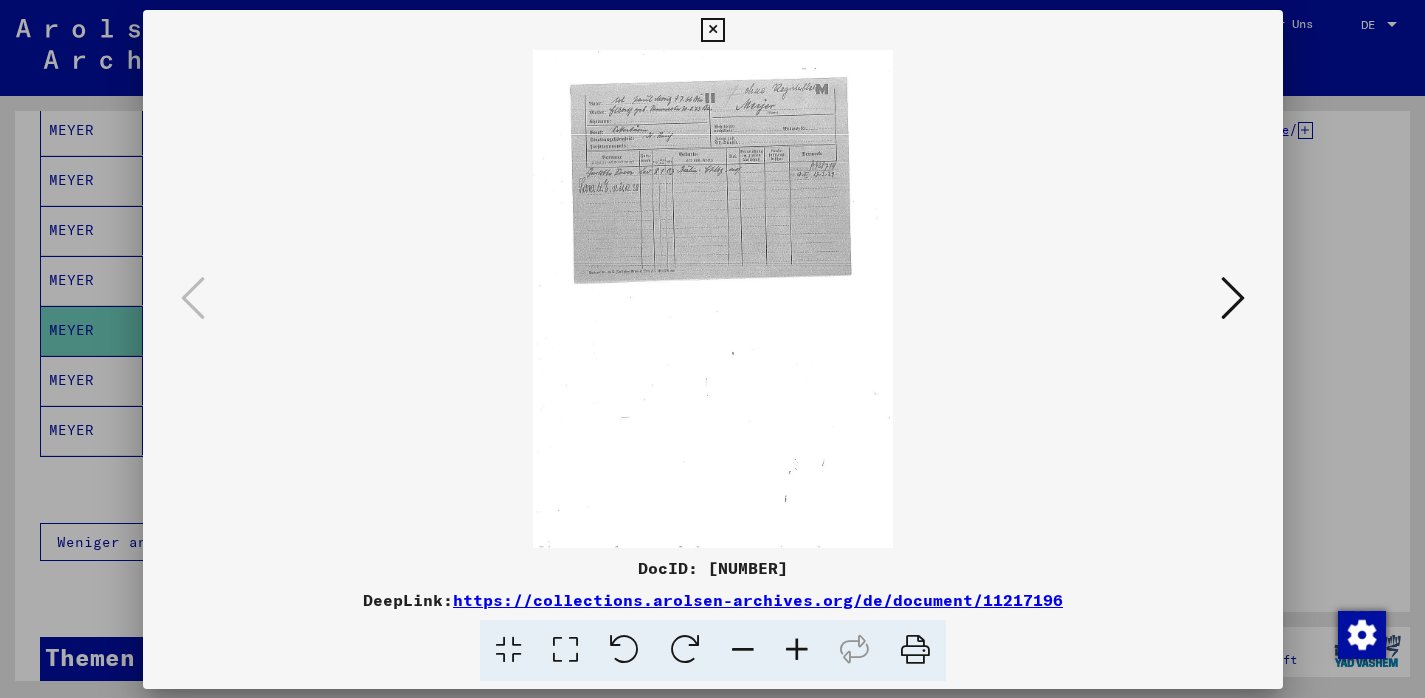 click at bounding box center (713, 299) 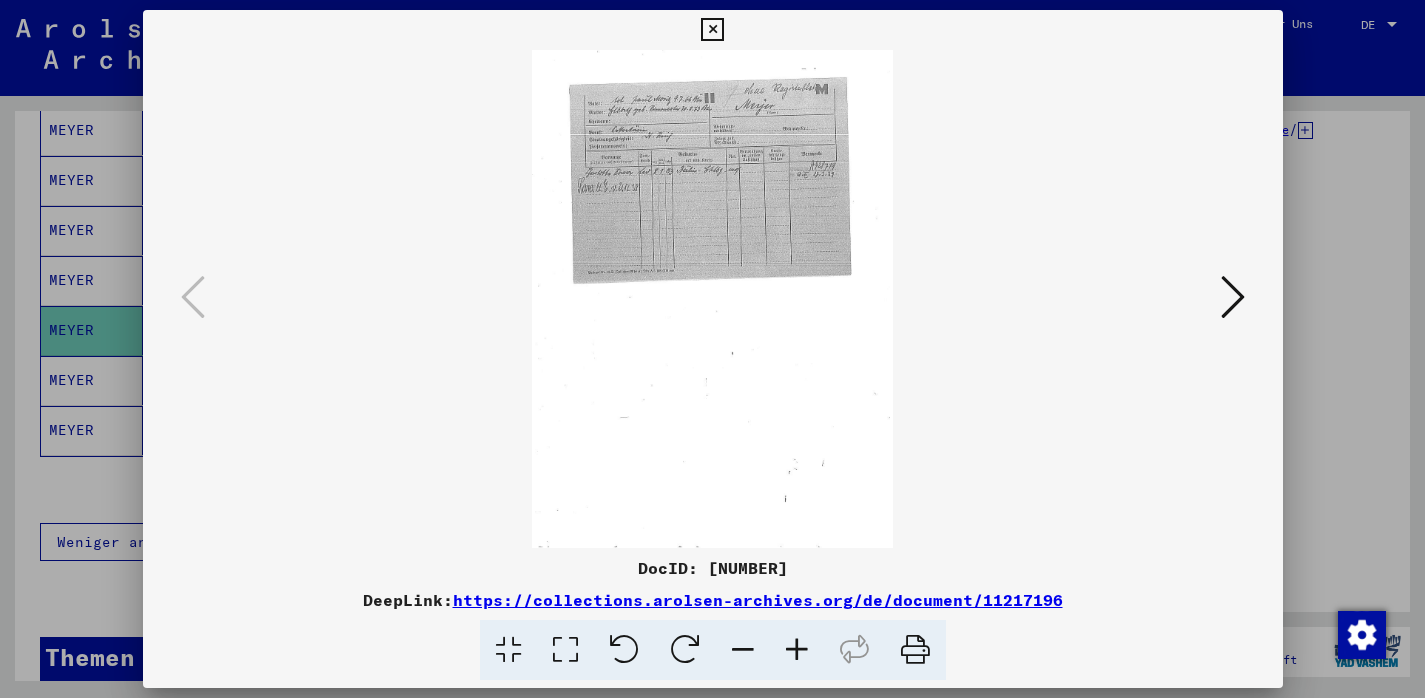 click at bounding box center [565, 650] 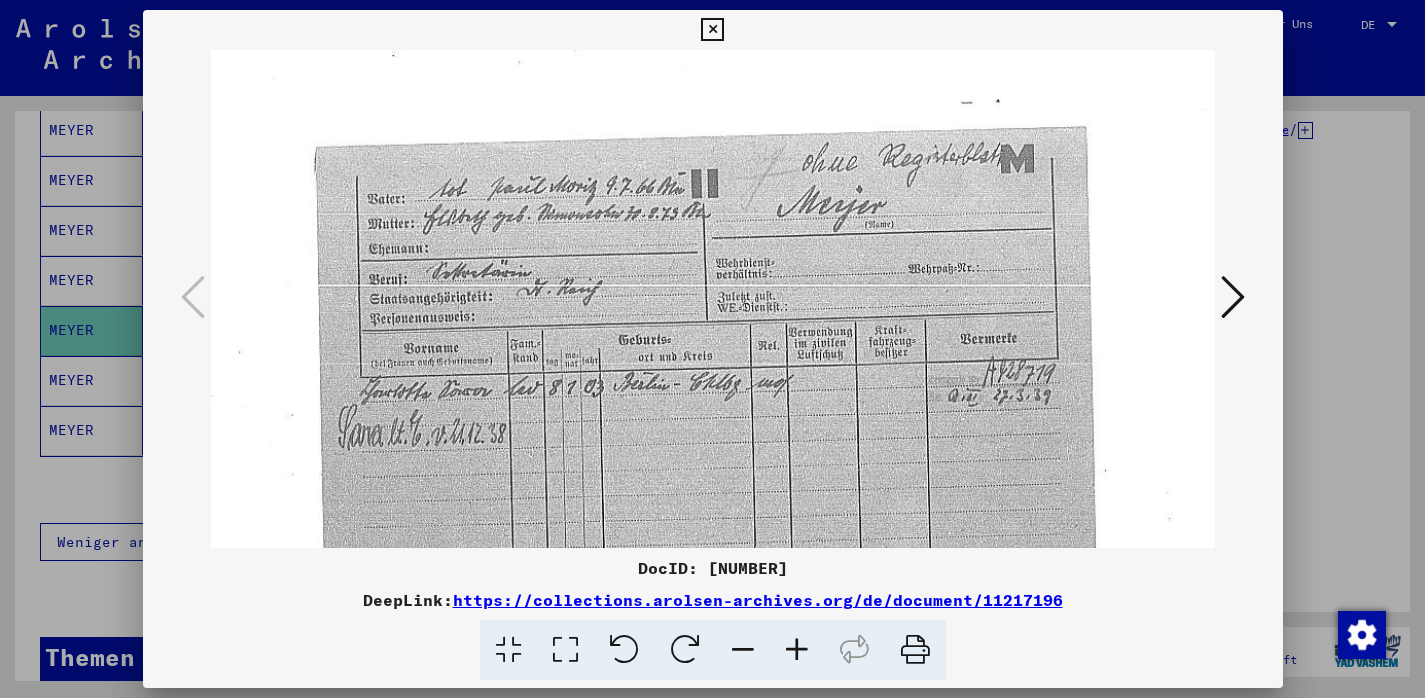 click at bounding box center [712, 30] 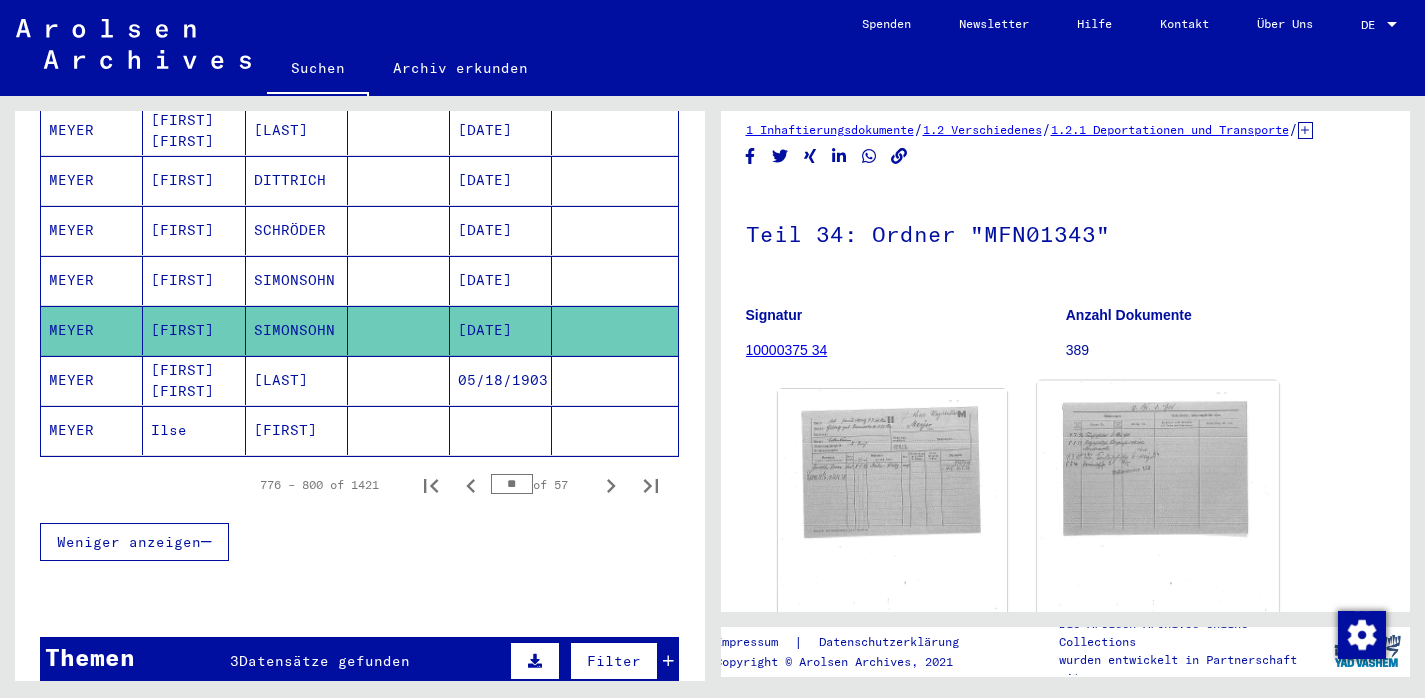 click 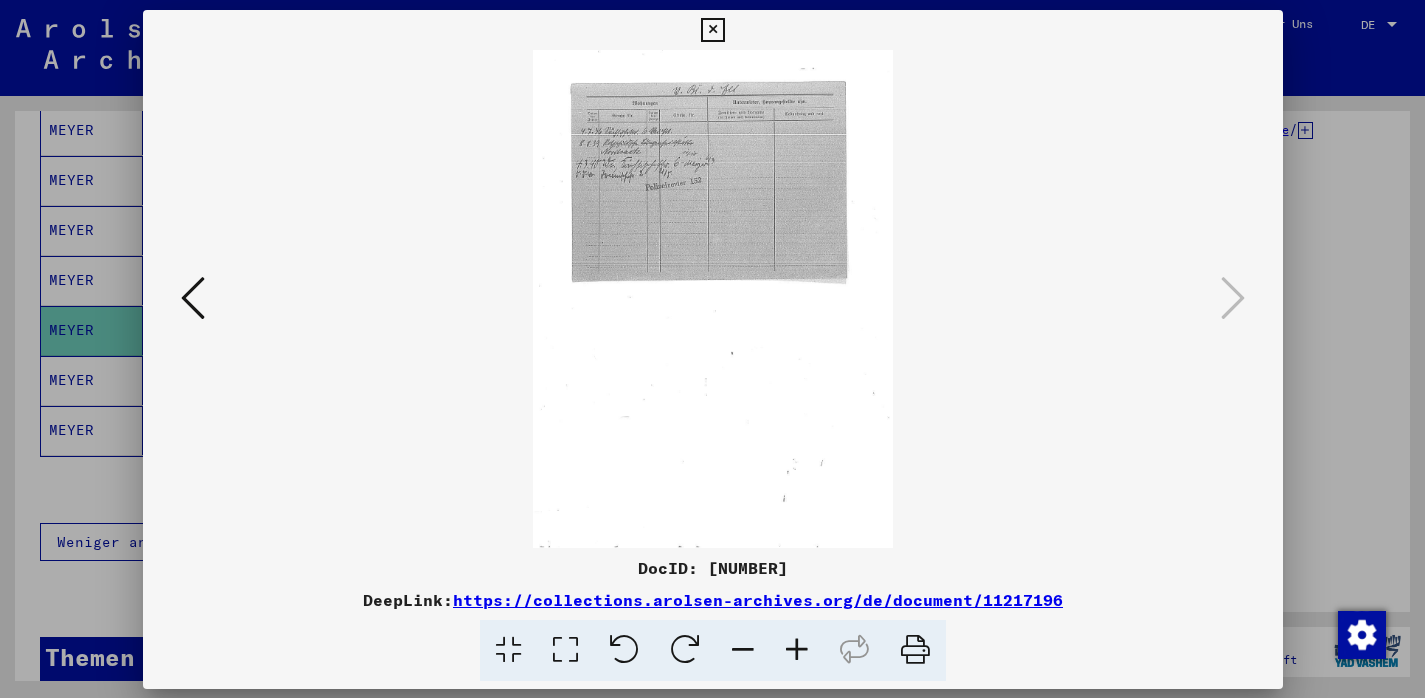 click at bounding box center (713, 299) 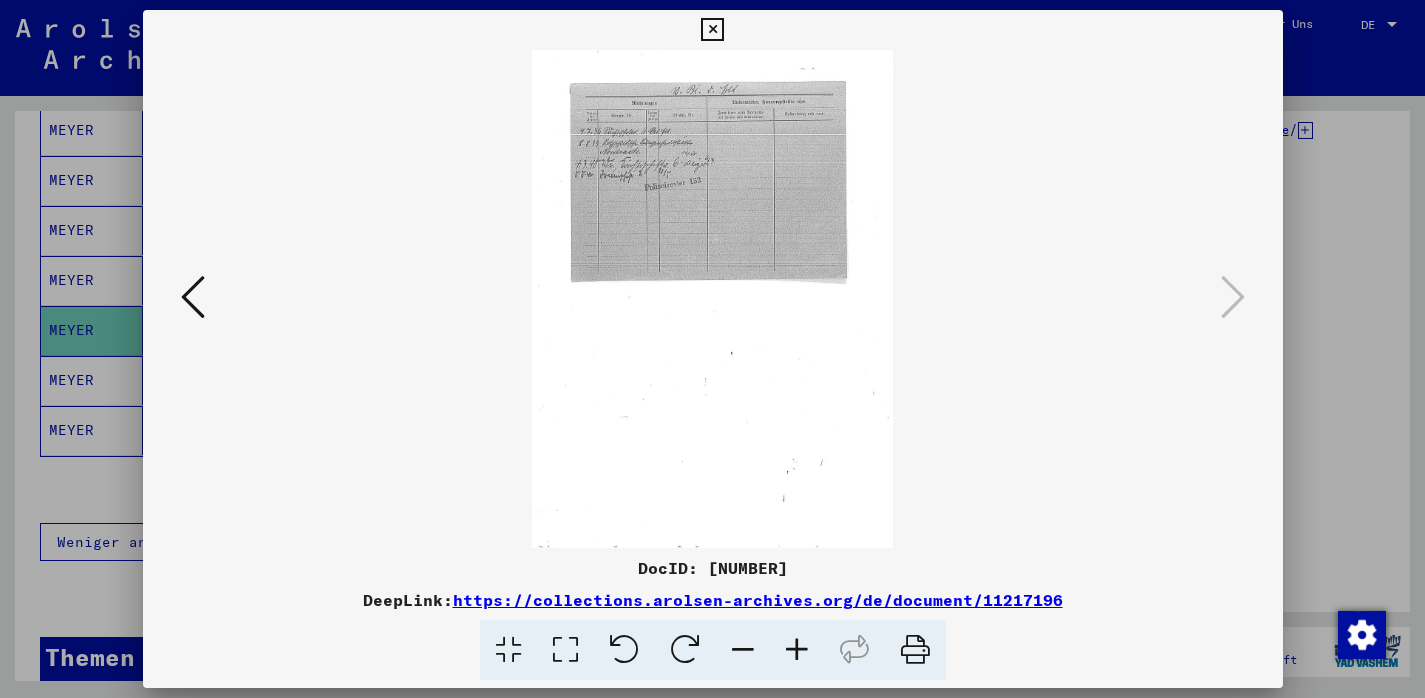 click at bounding box center [565, 650] 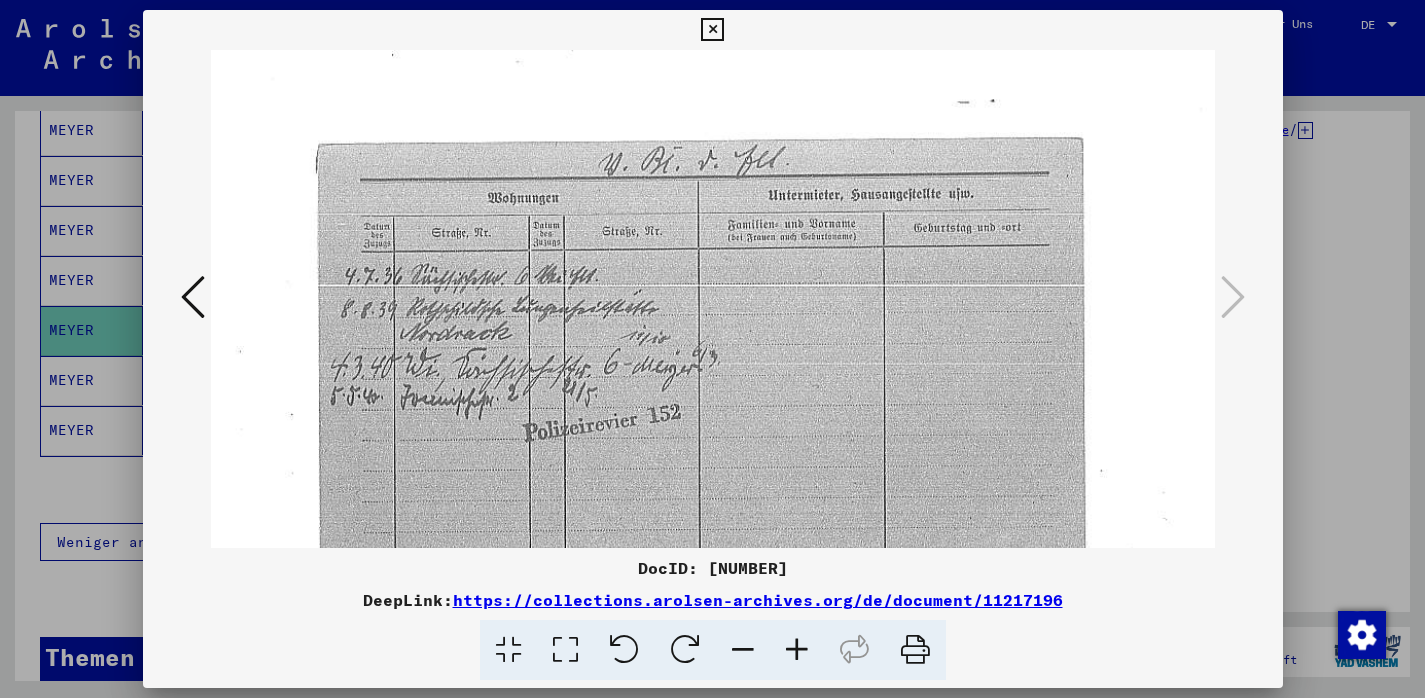 click at bounding box center [193, 297] 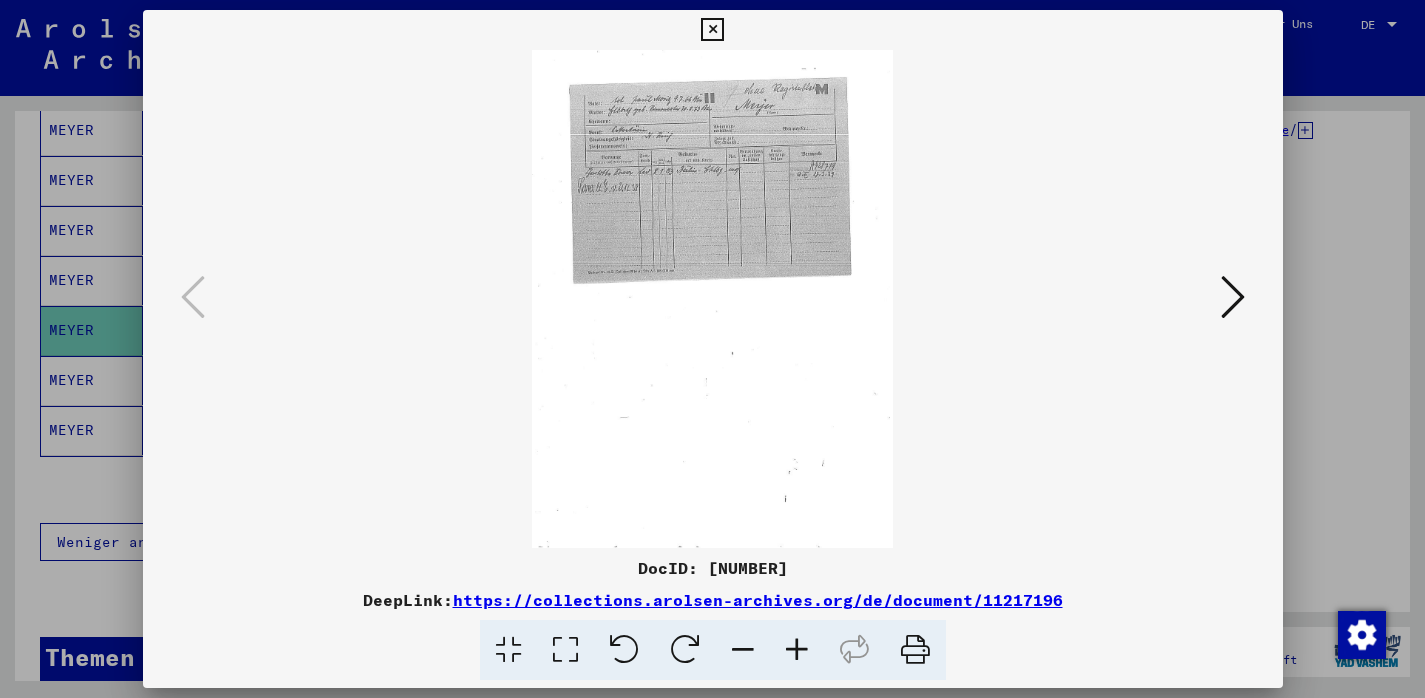 click at bounding box center (712, 30) 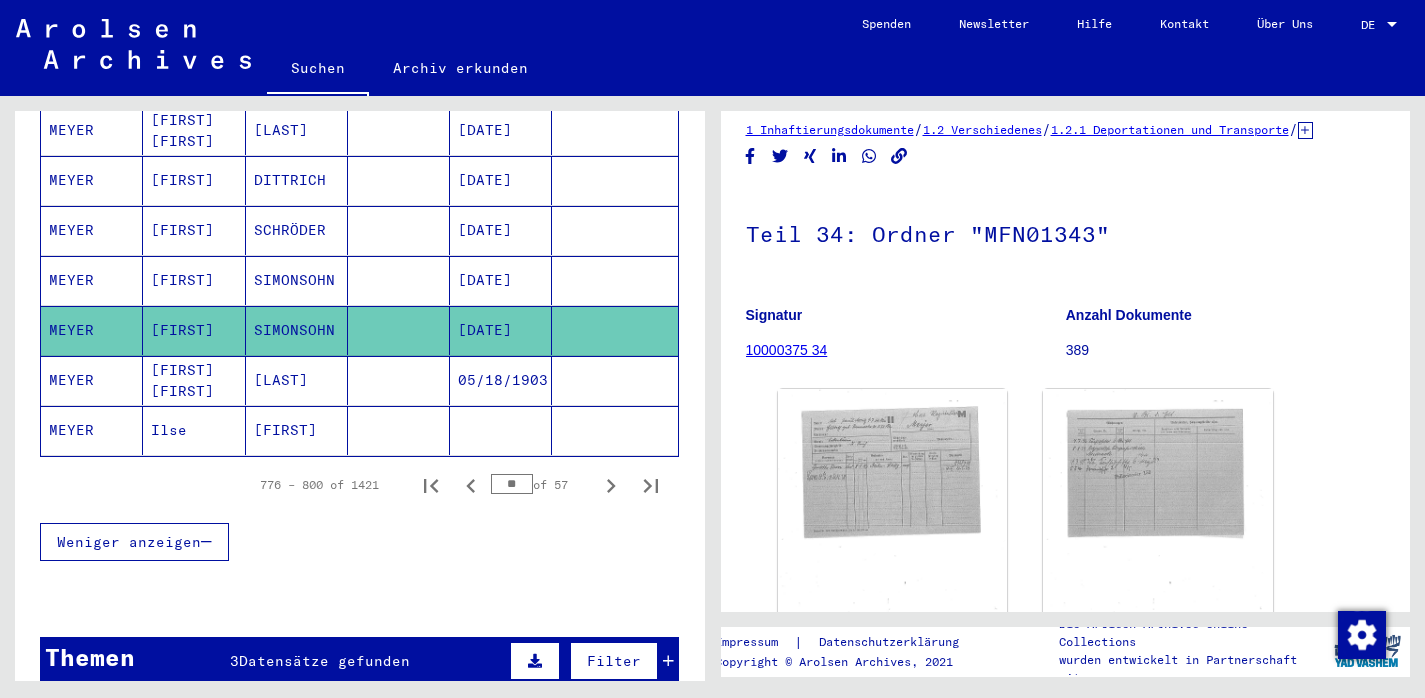 click on "MEYER" at bounding box center [92, 330] 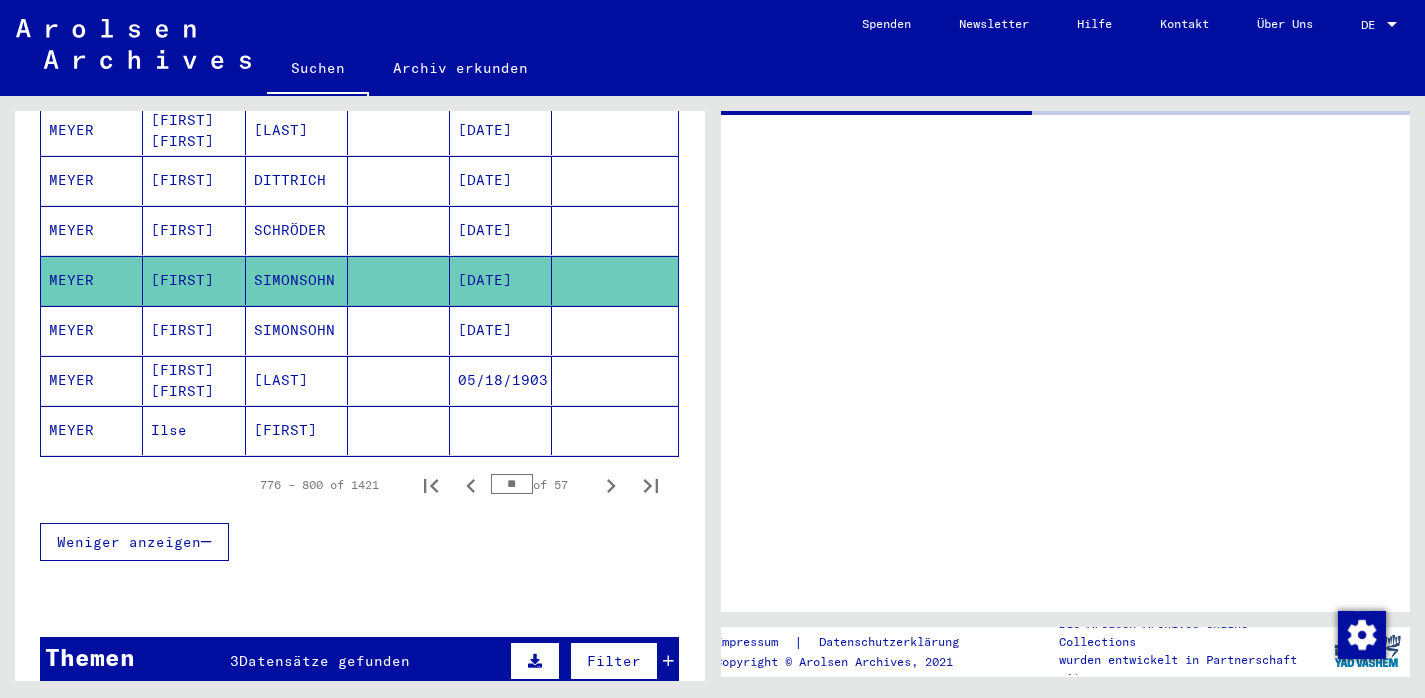 click on "MEYER" 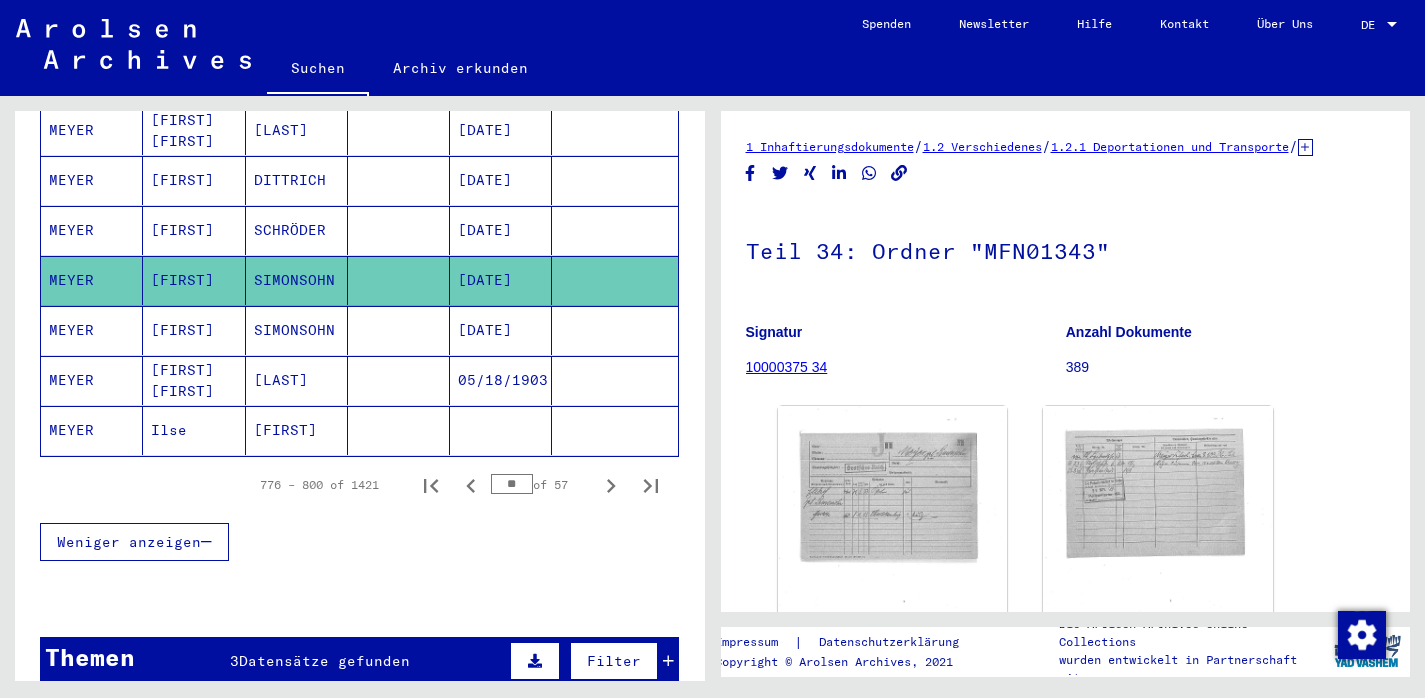 scroll, scrollTop: 0, scrollLeft: 0, axis: both 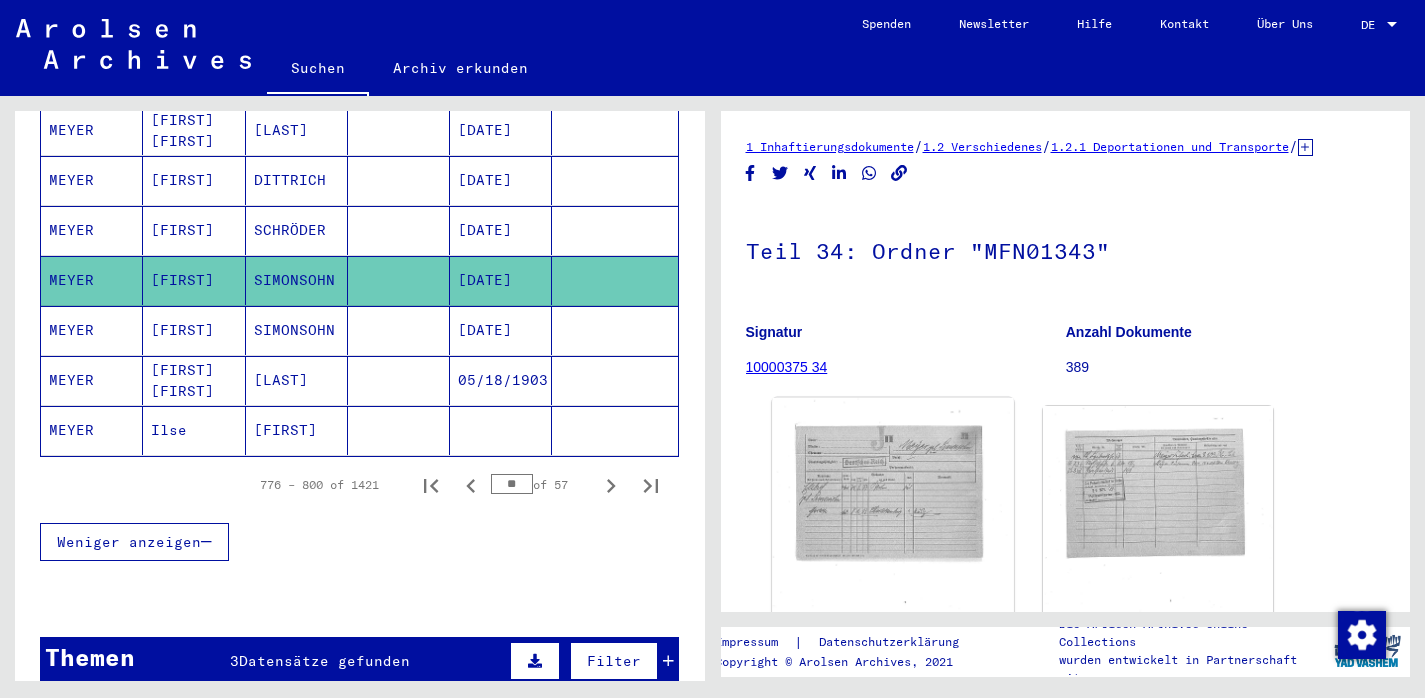 click 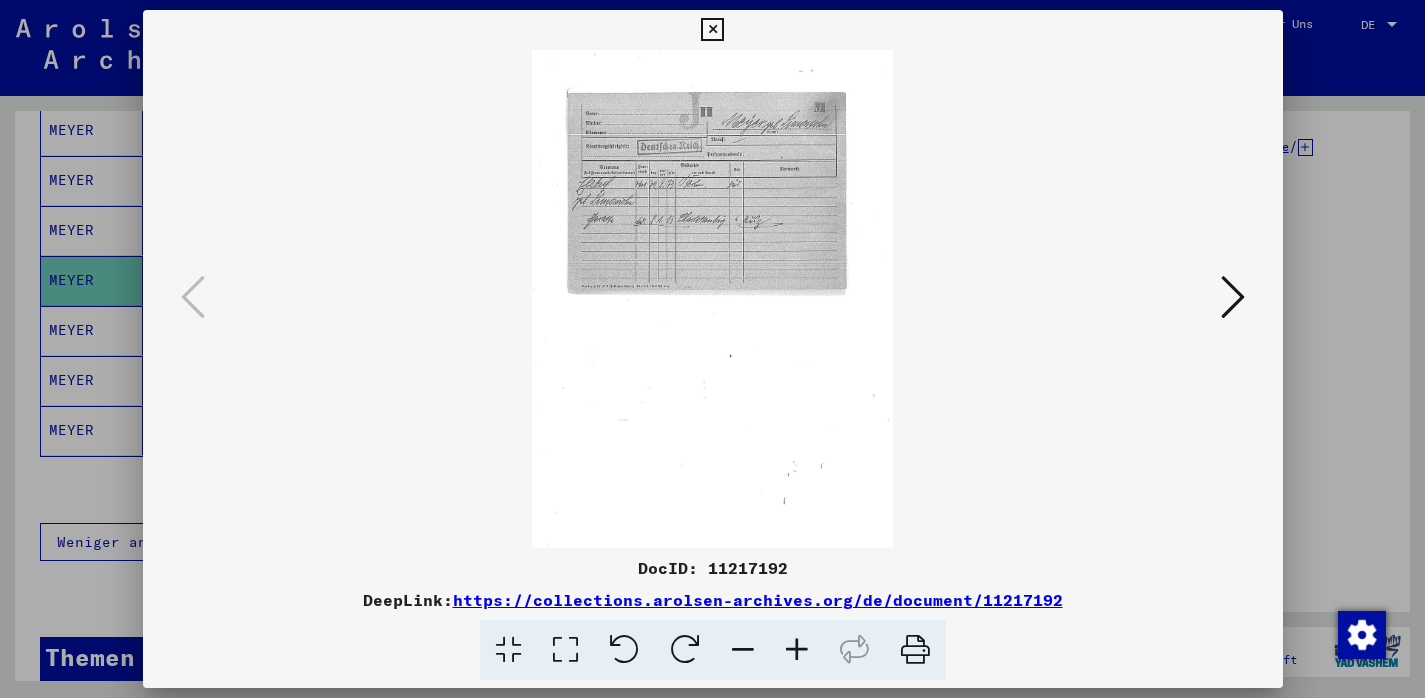 click at bounding box center [565, 650] 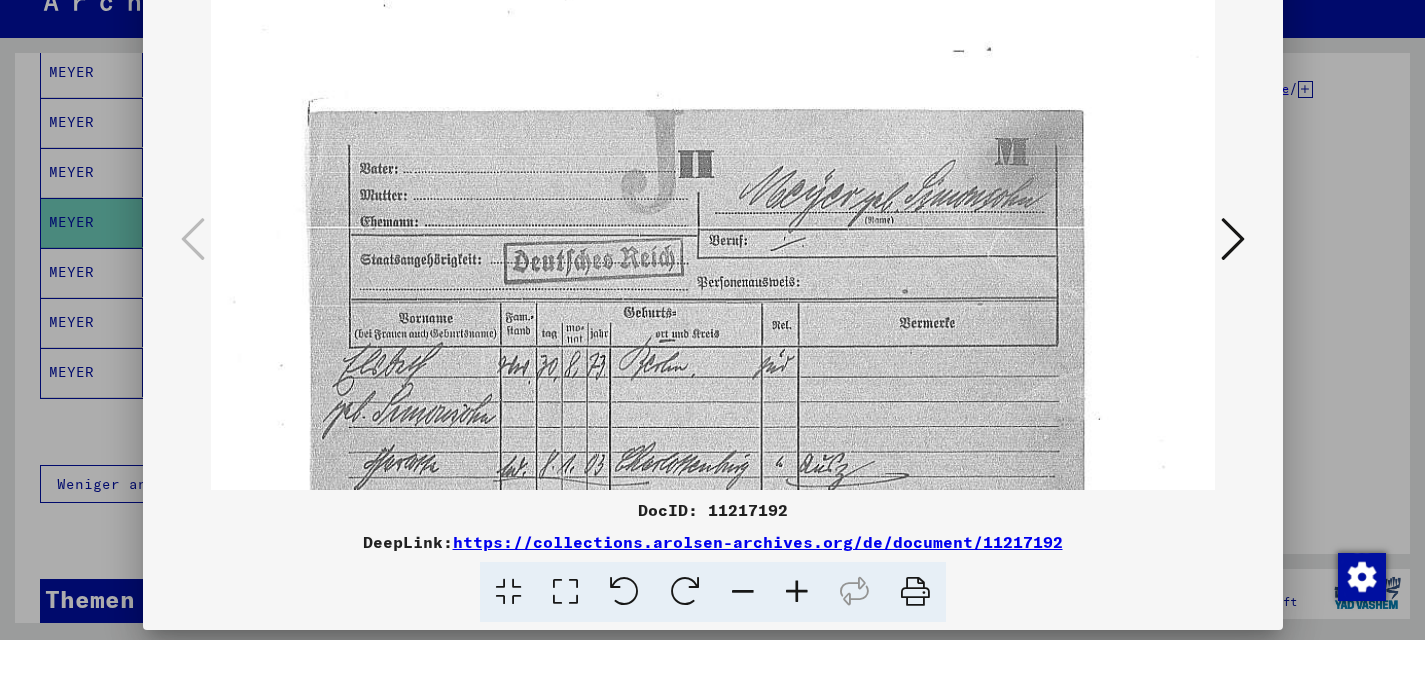 click at bounding box center (1233, 297) 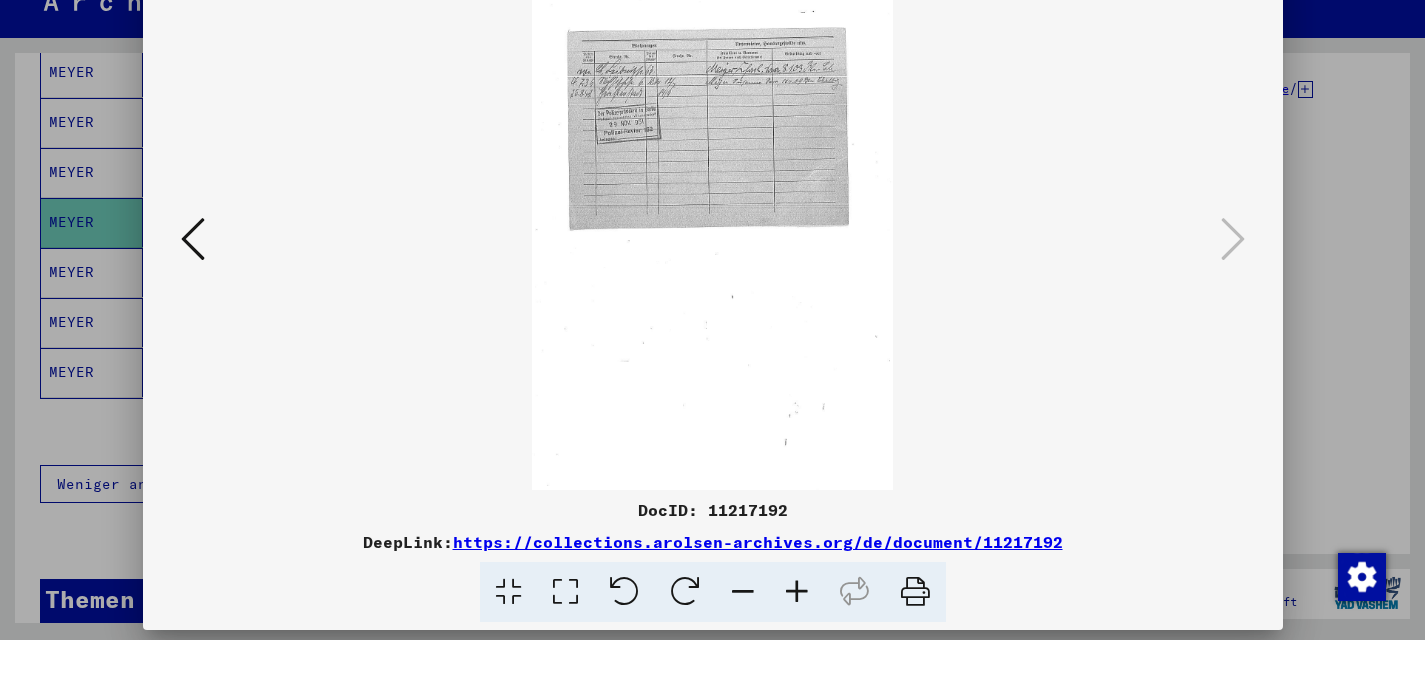 click at bounding box center [713, 299] 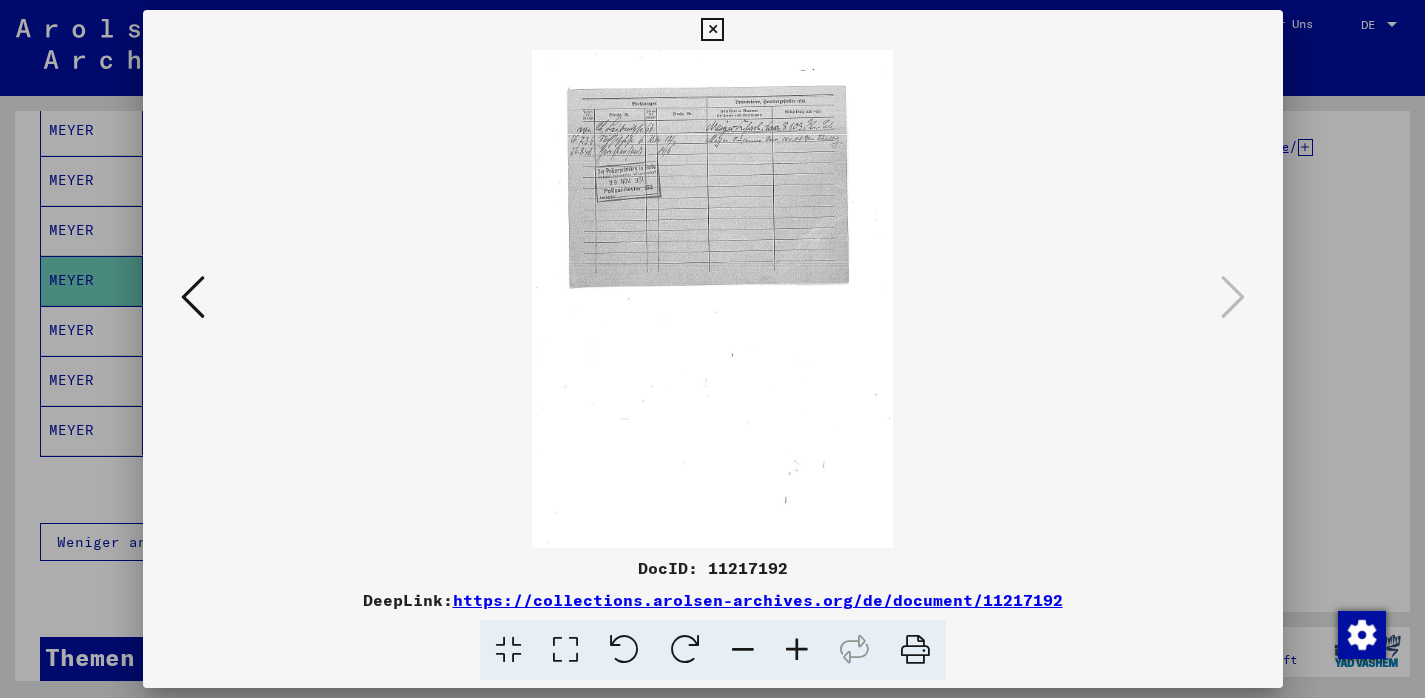 click at bounding box center [713, 299] 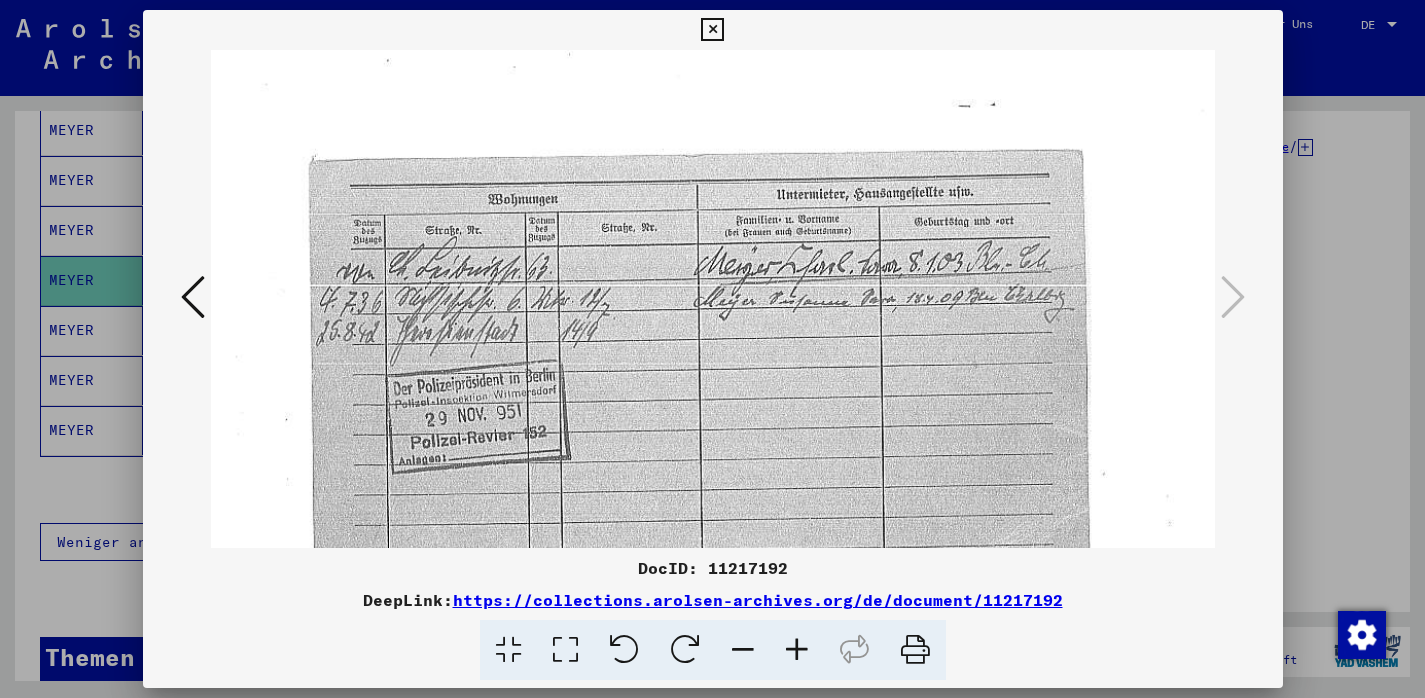 click at bounding box center [565, 650] 